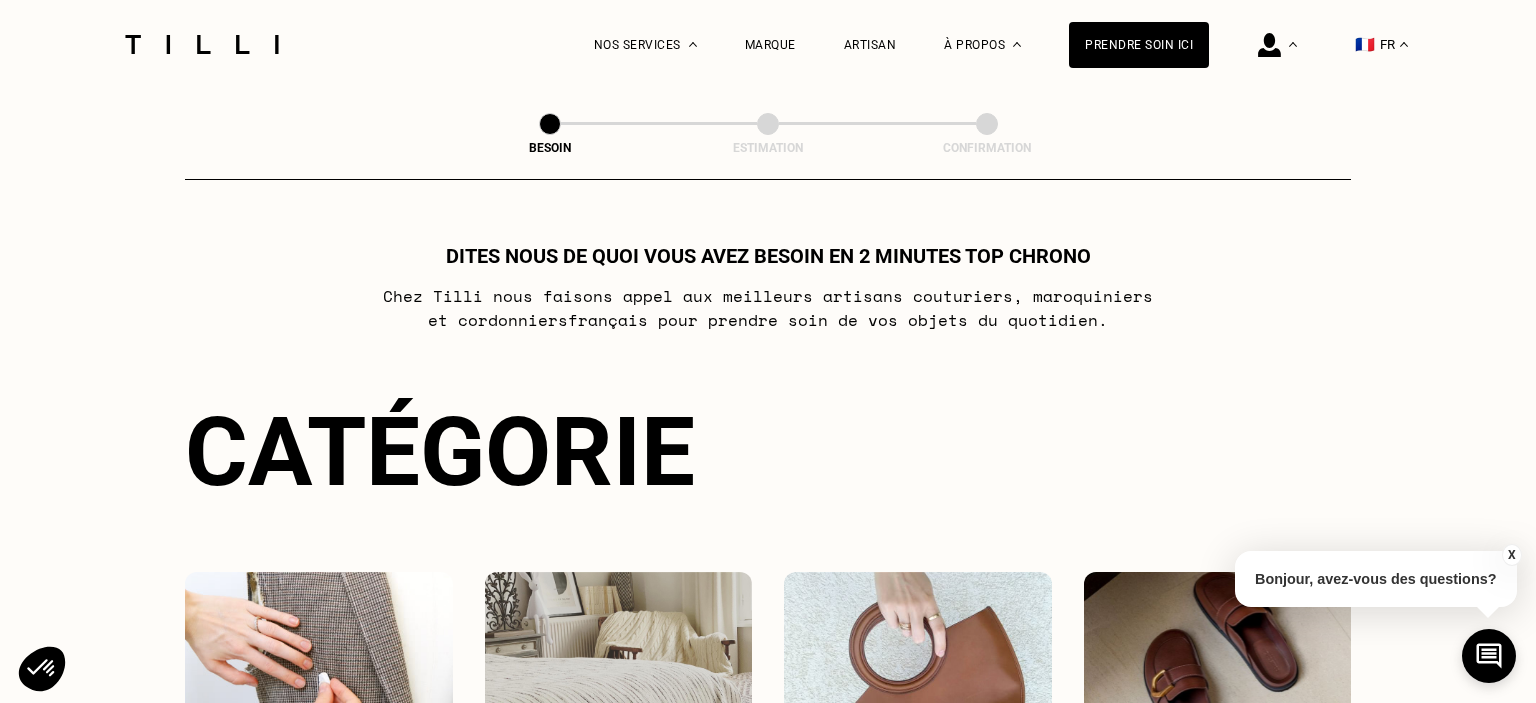 select on "FR" 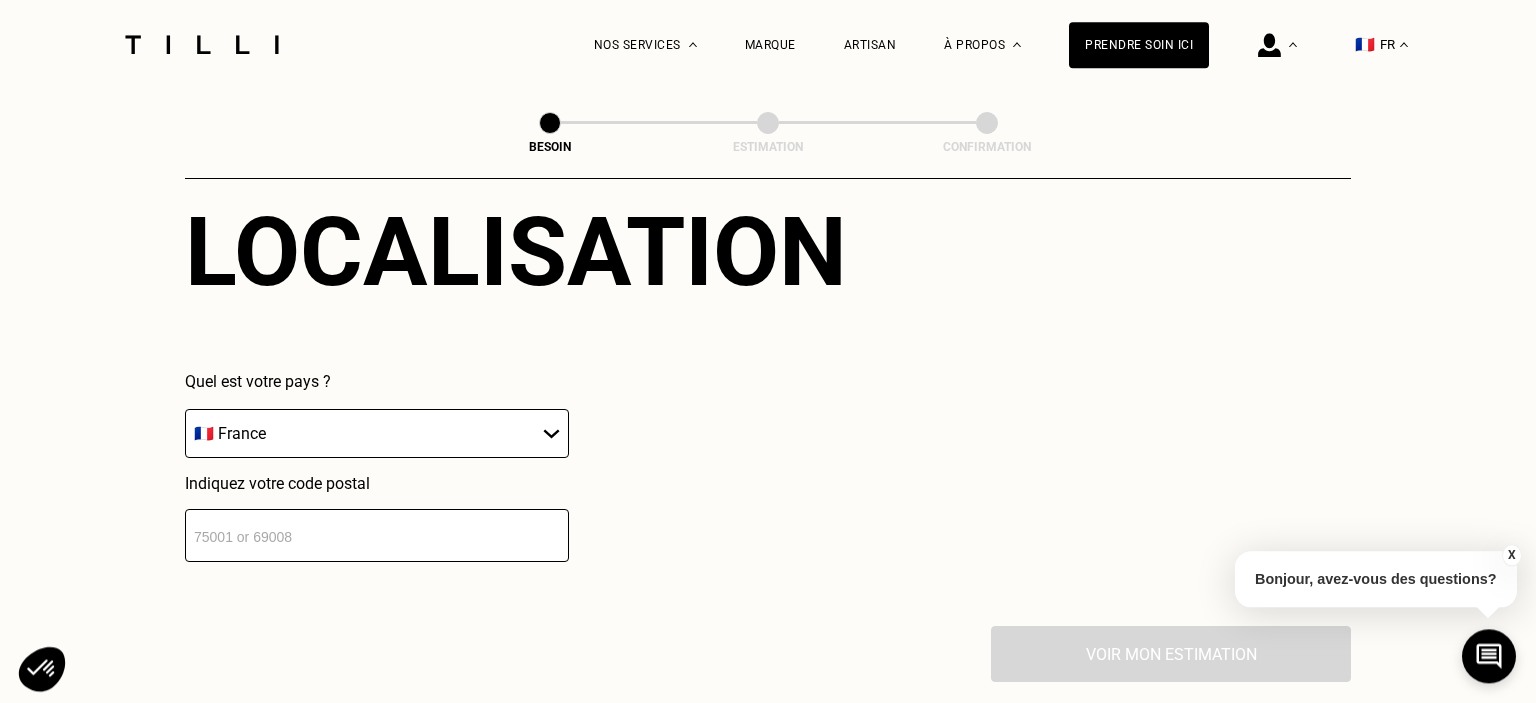 scroll, scrollTop: 1383, scrollLeft: 0, axis: vertical 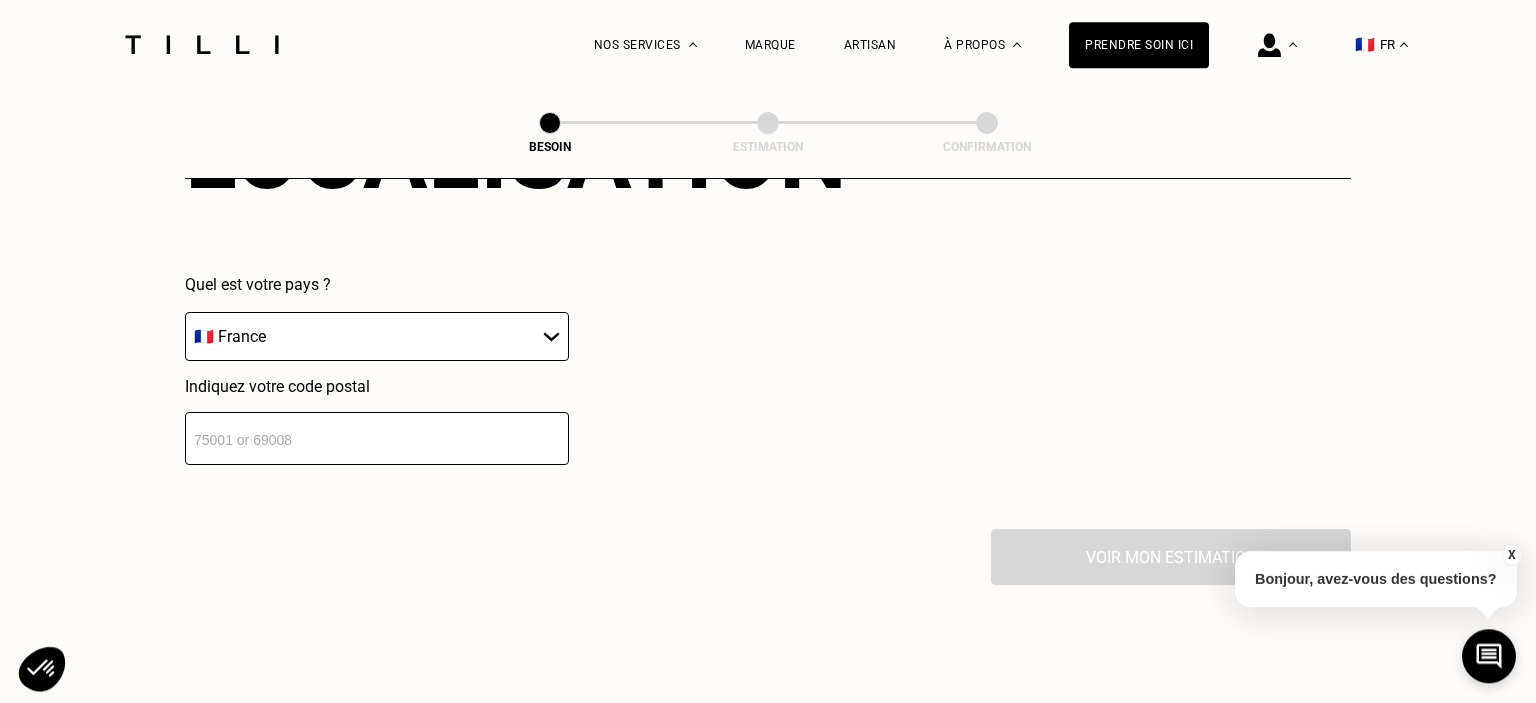 click at bounding box center [377, 438] 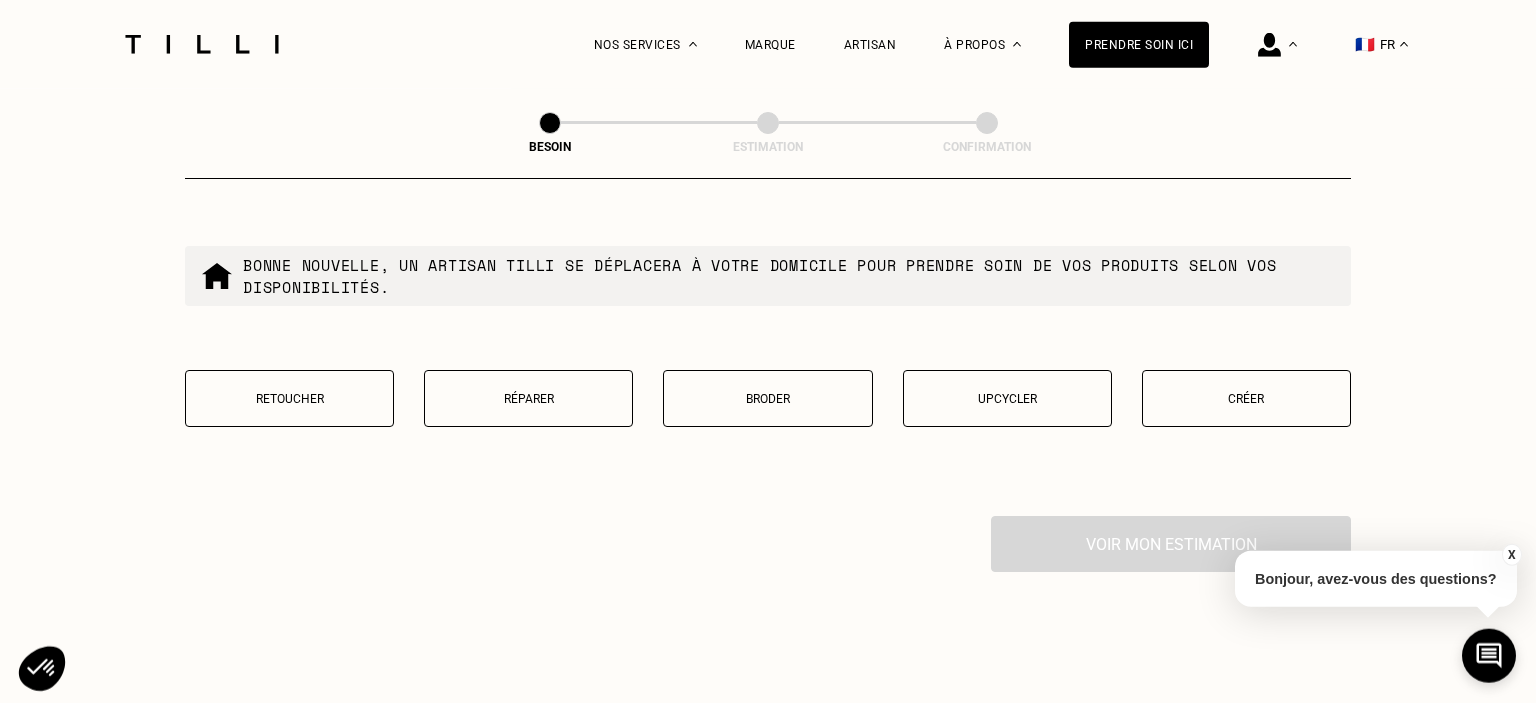scroll, scrollTop: 1907, scrollLeft: 0, axis: vertical 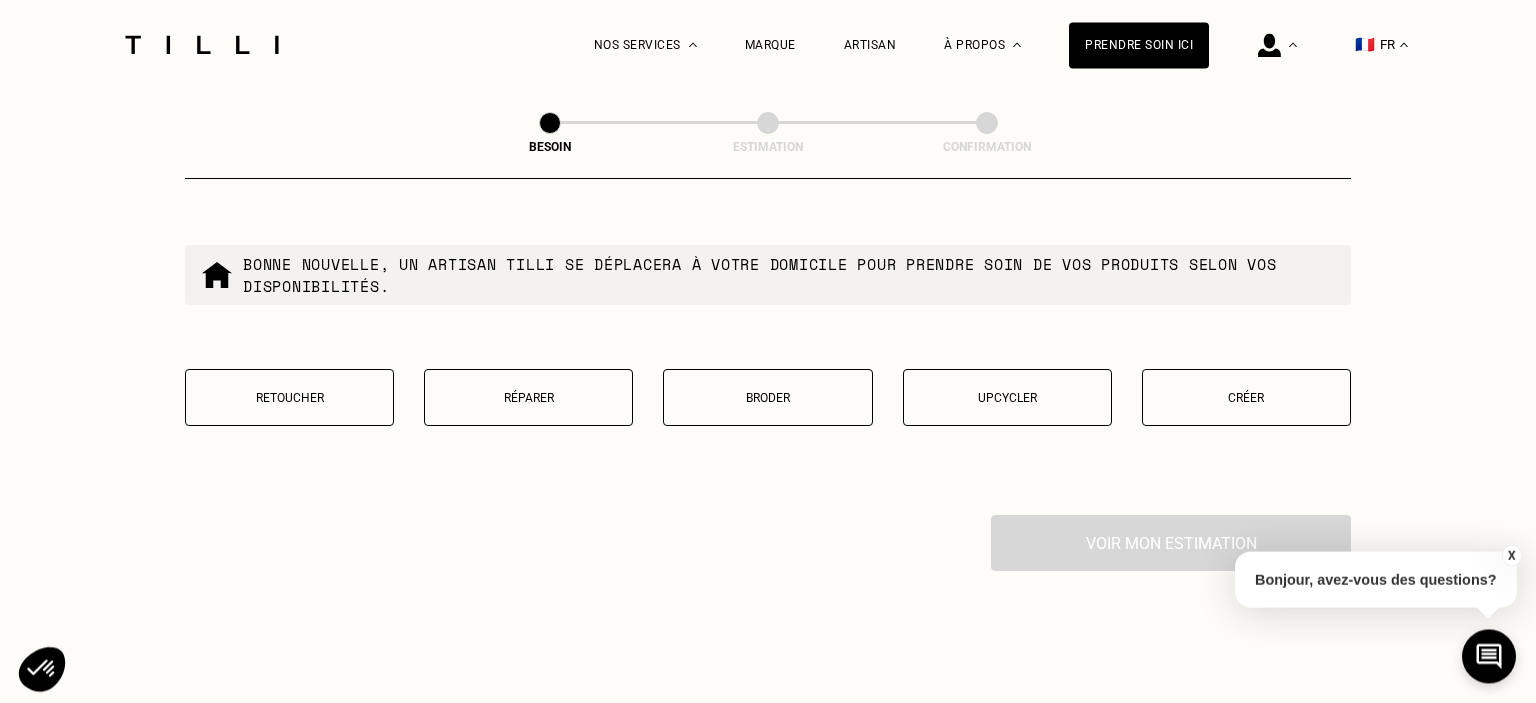 type on "[POSTAL_CODE]" 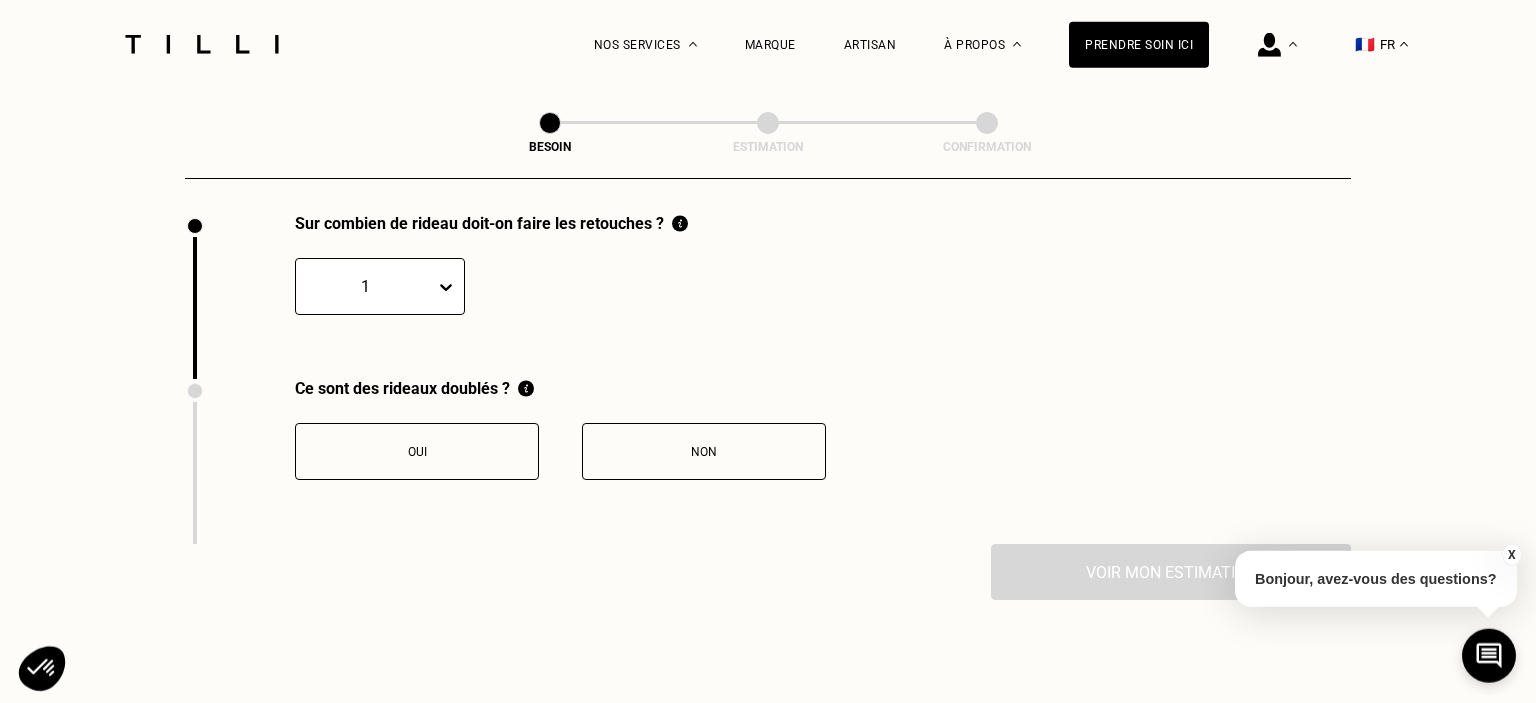 scroll, scrollTop: 2209, scrollLeft: 0, axis: vertical 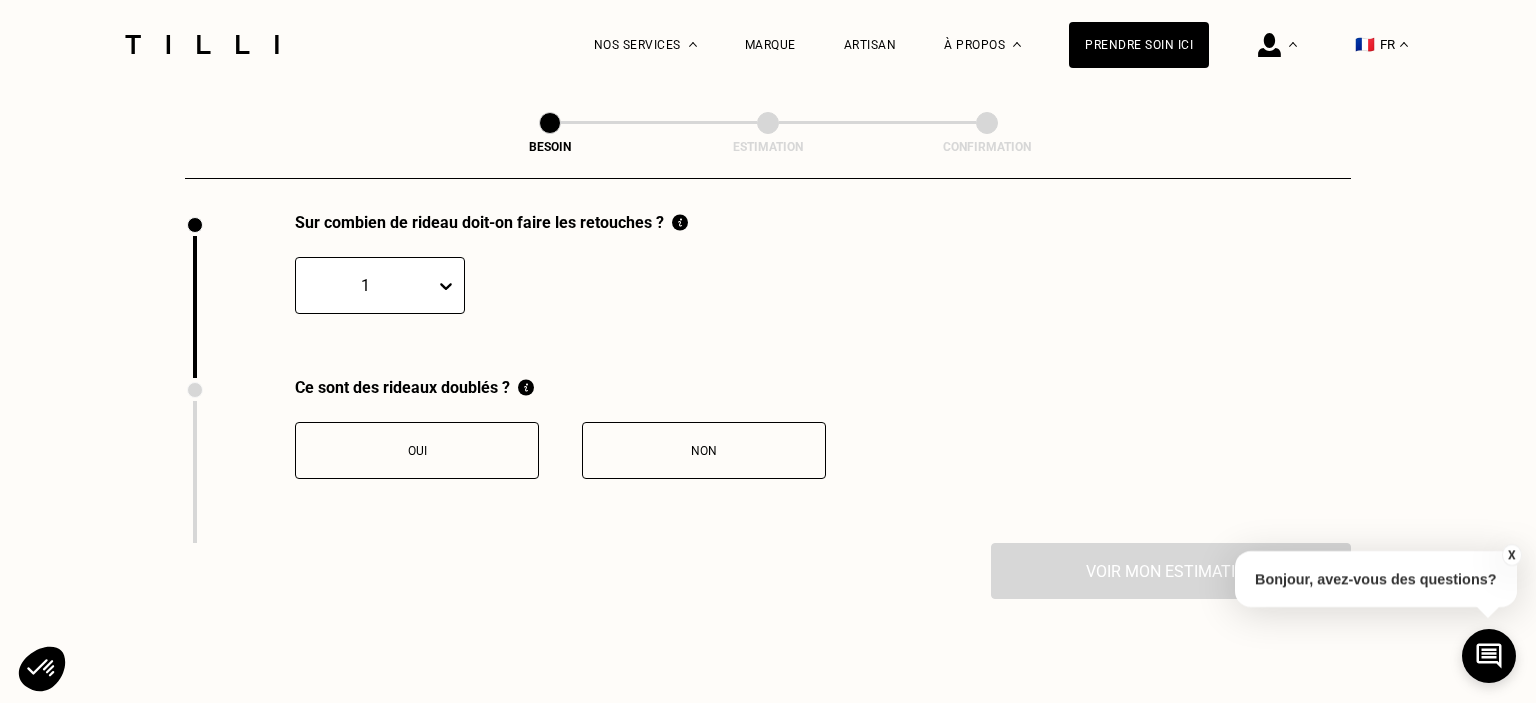 click 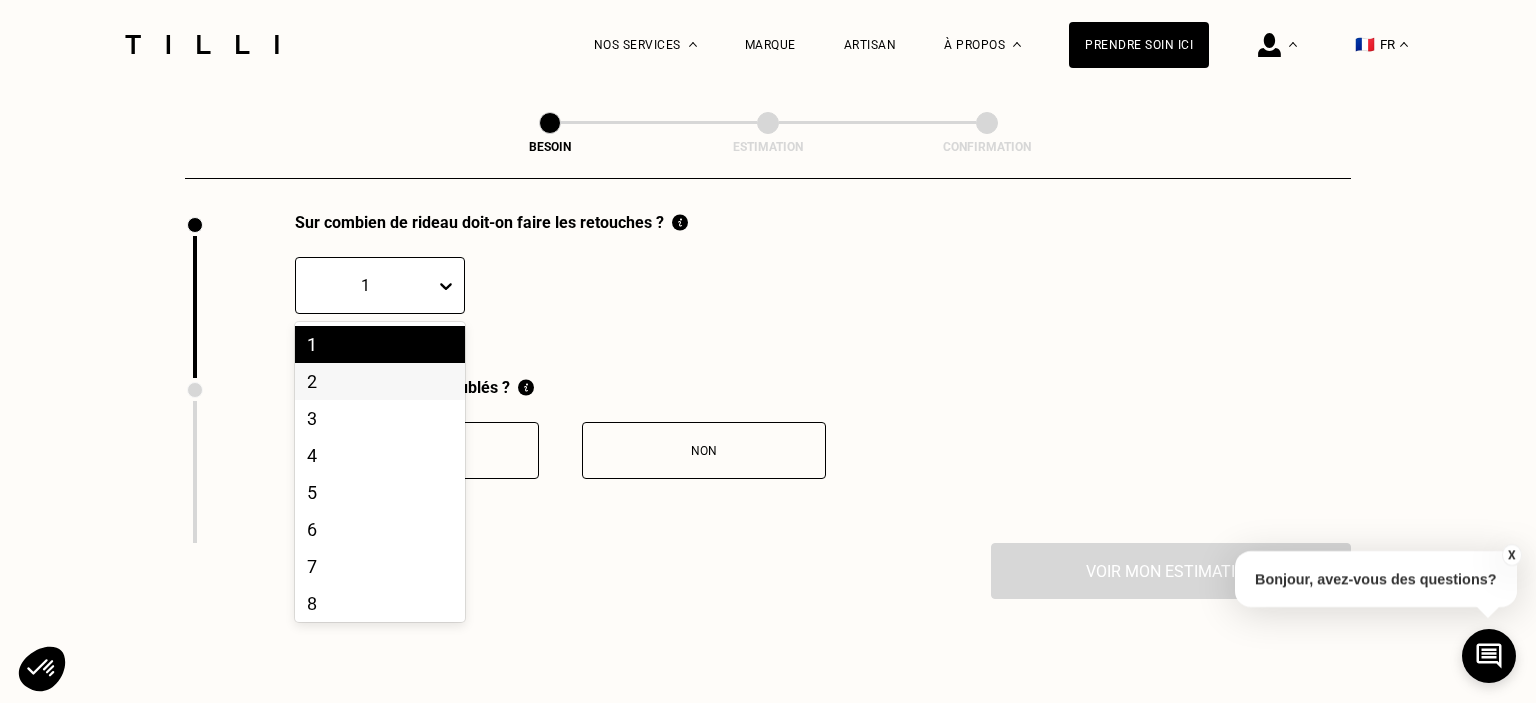 click on "2" at bounding box center [380, 381] 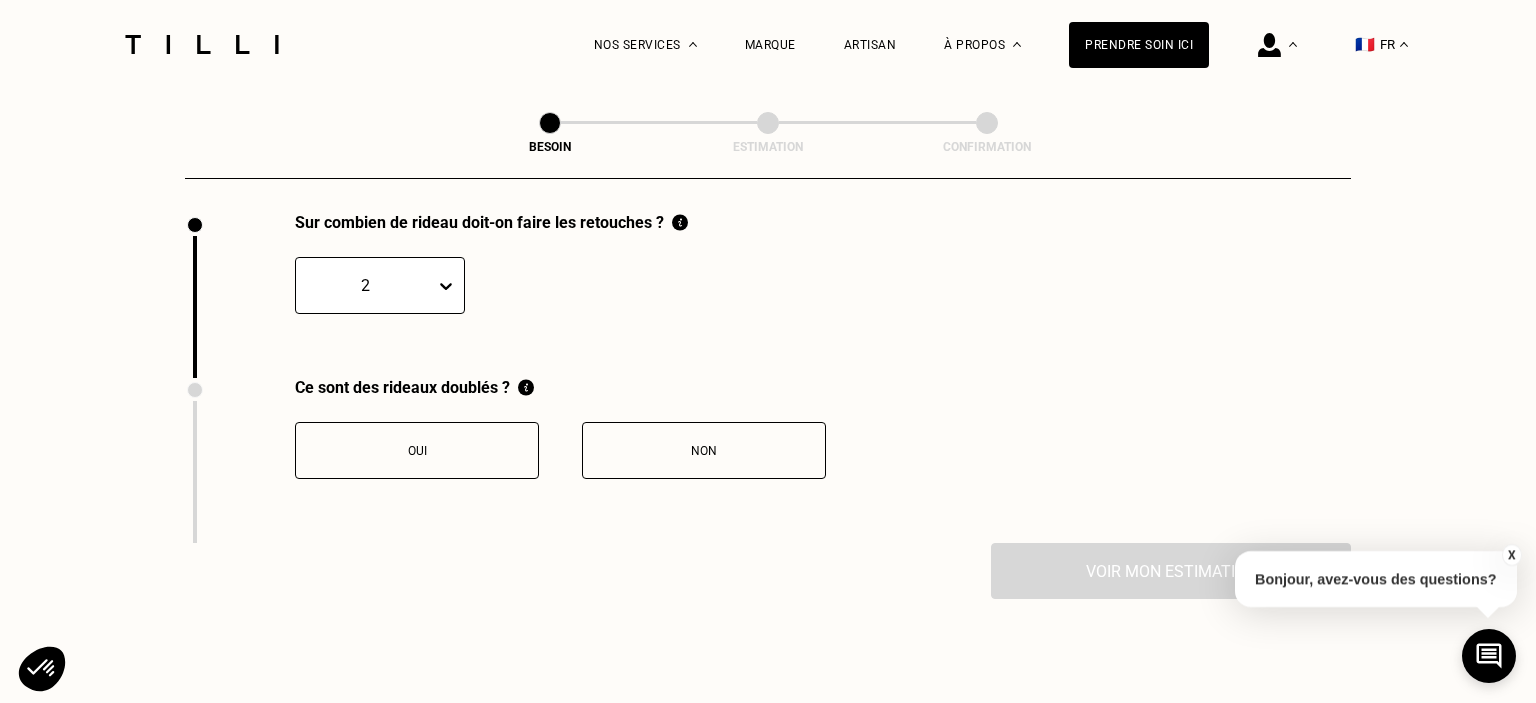 click on "Oui" at bounding box center (417, 451) 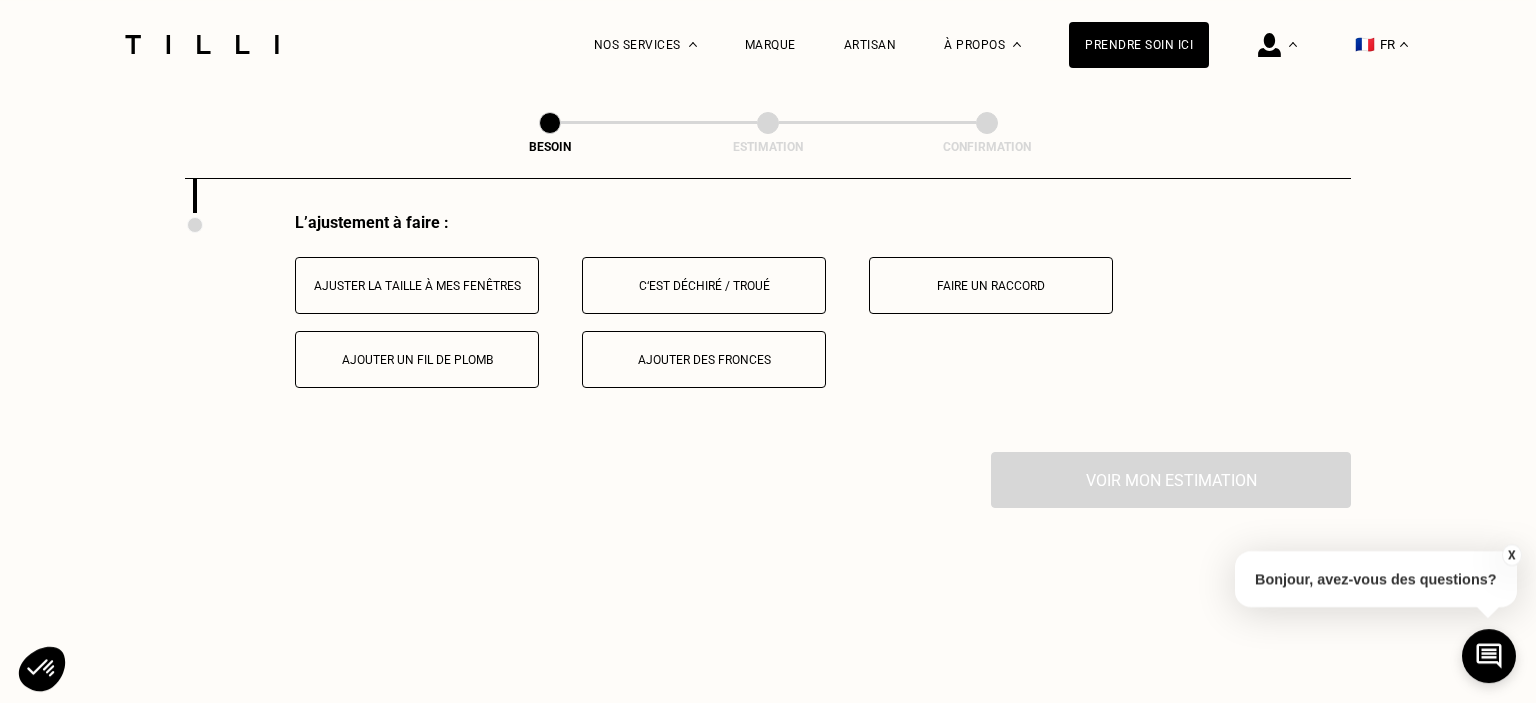 scroll, scrollTop: 2540, scrollLeft: 0, axis: vertical 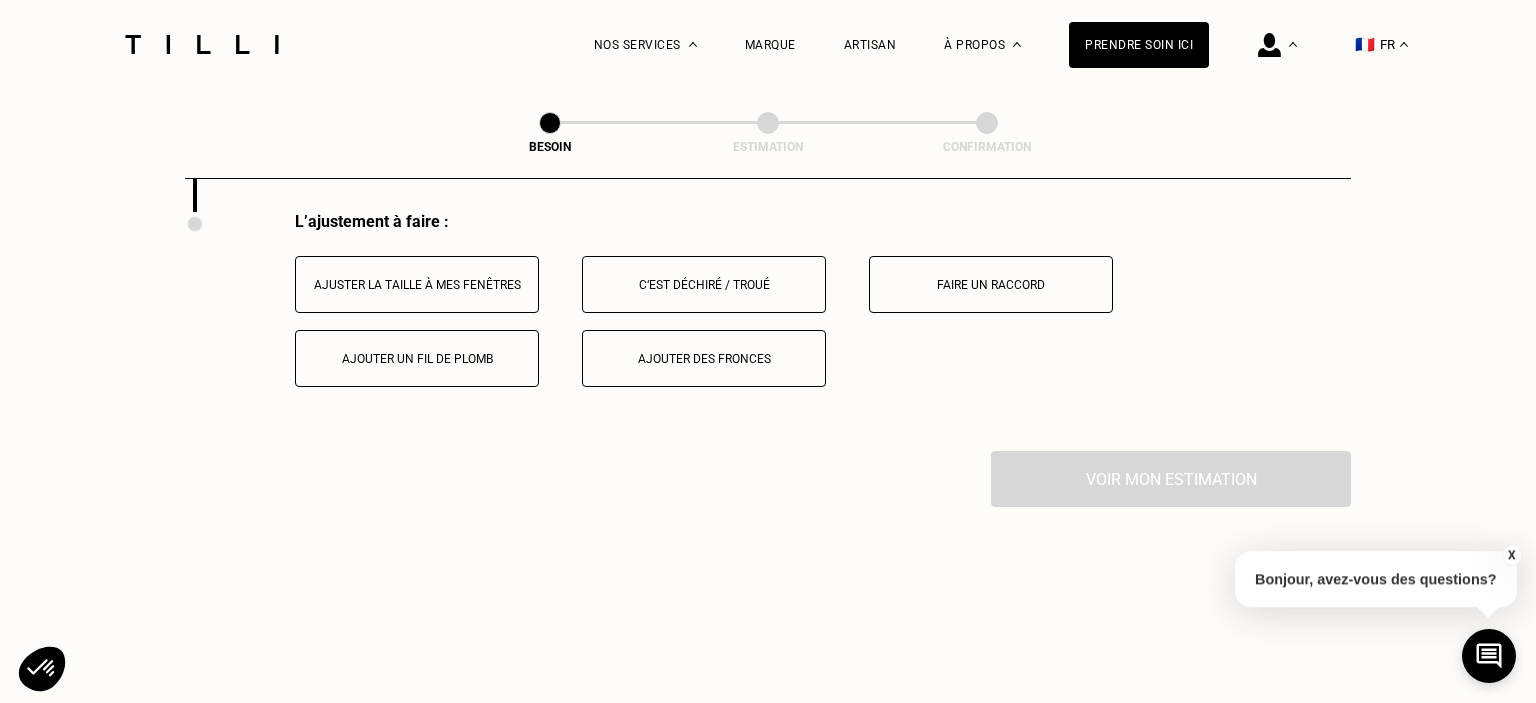click on "Ajuster la taille à mes fenêtres" at bounding box center [417, 285] 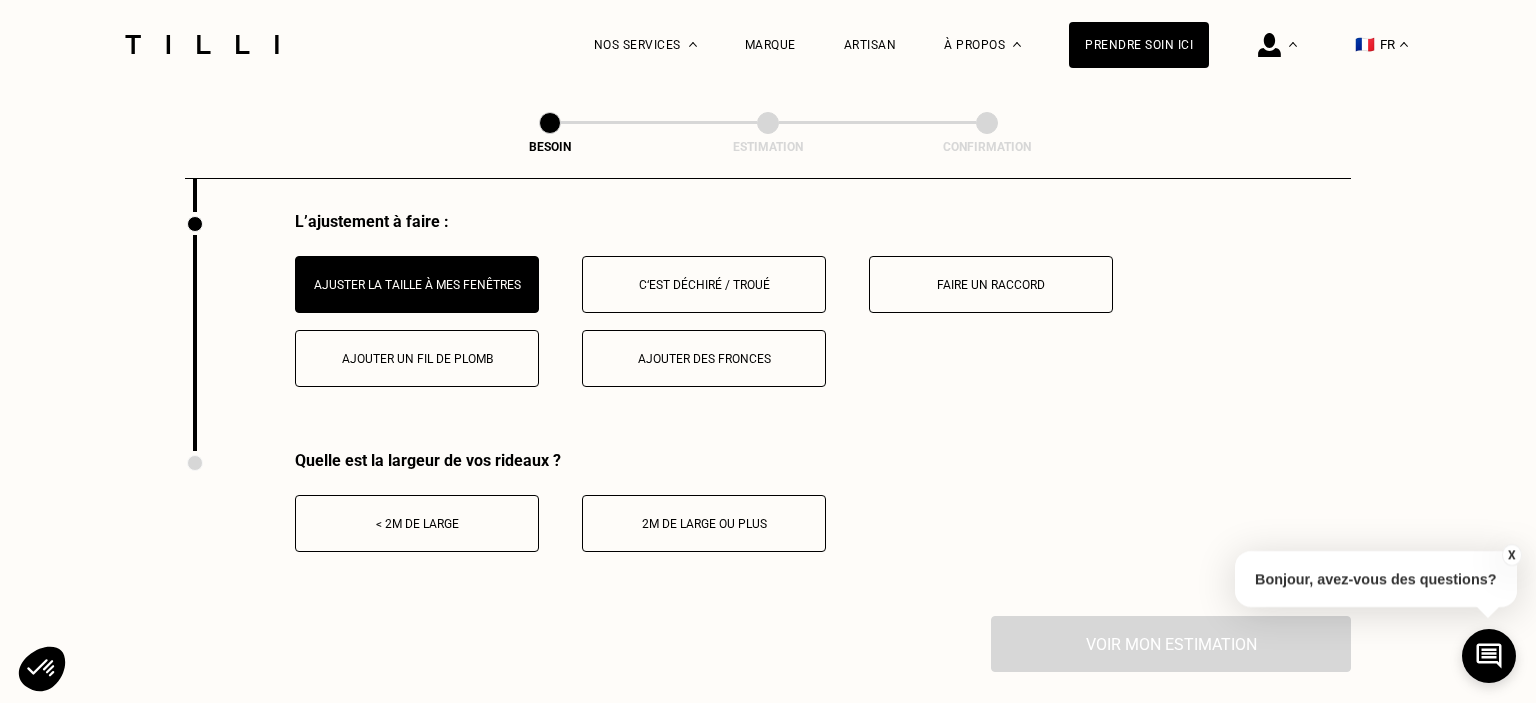 click on "< 2m de large" at bounding box center (417, 524) 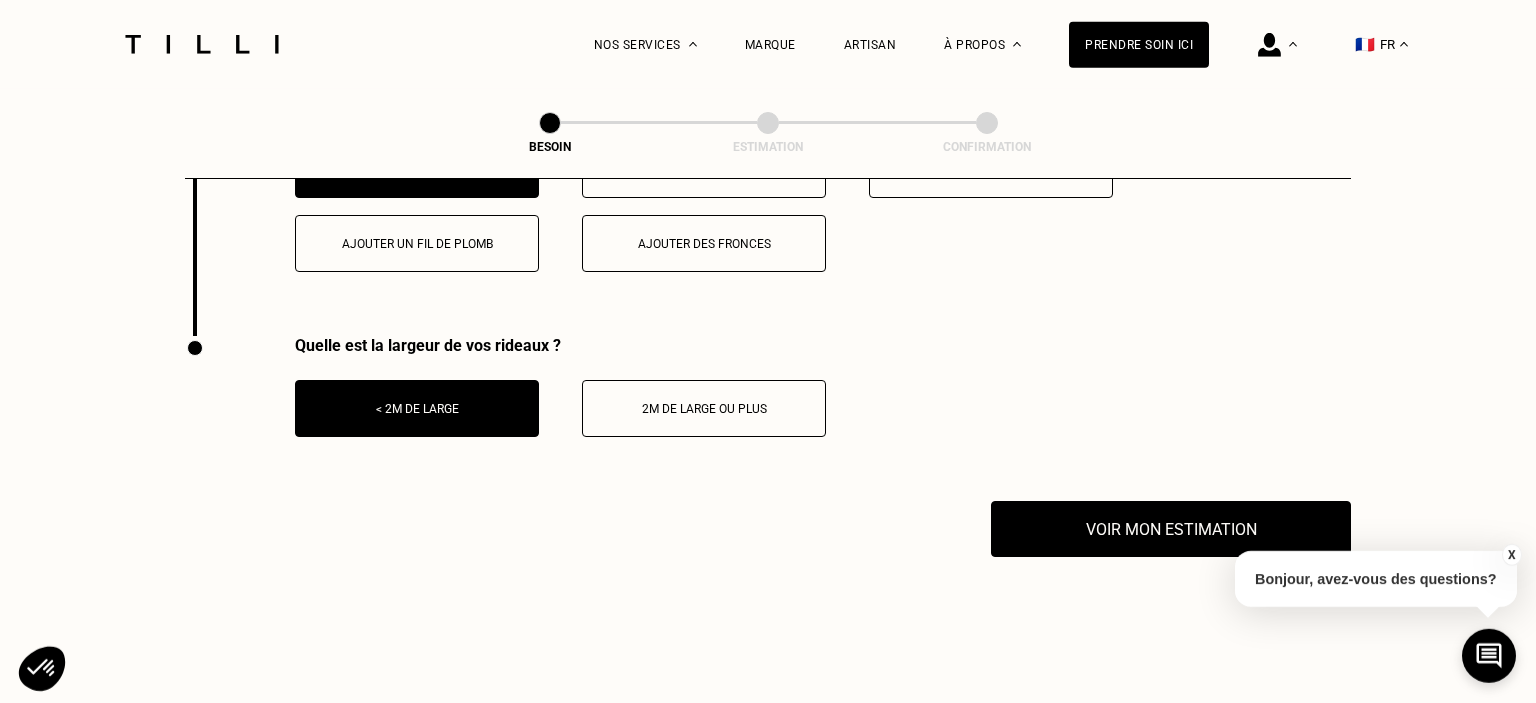 scroll, scrollTop: 2751, scrollLeft: 0, axis: vertical 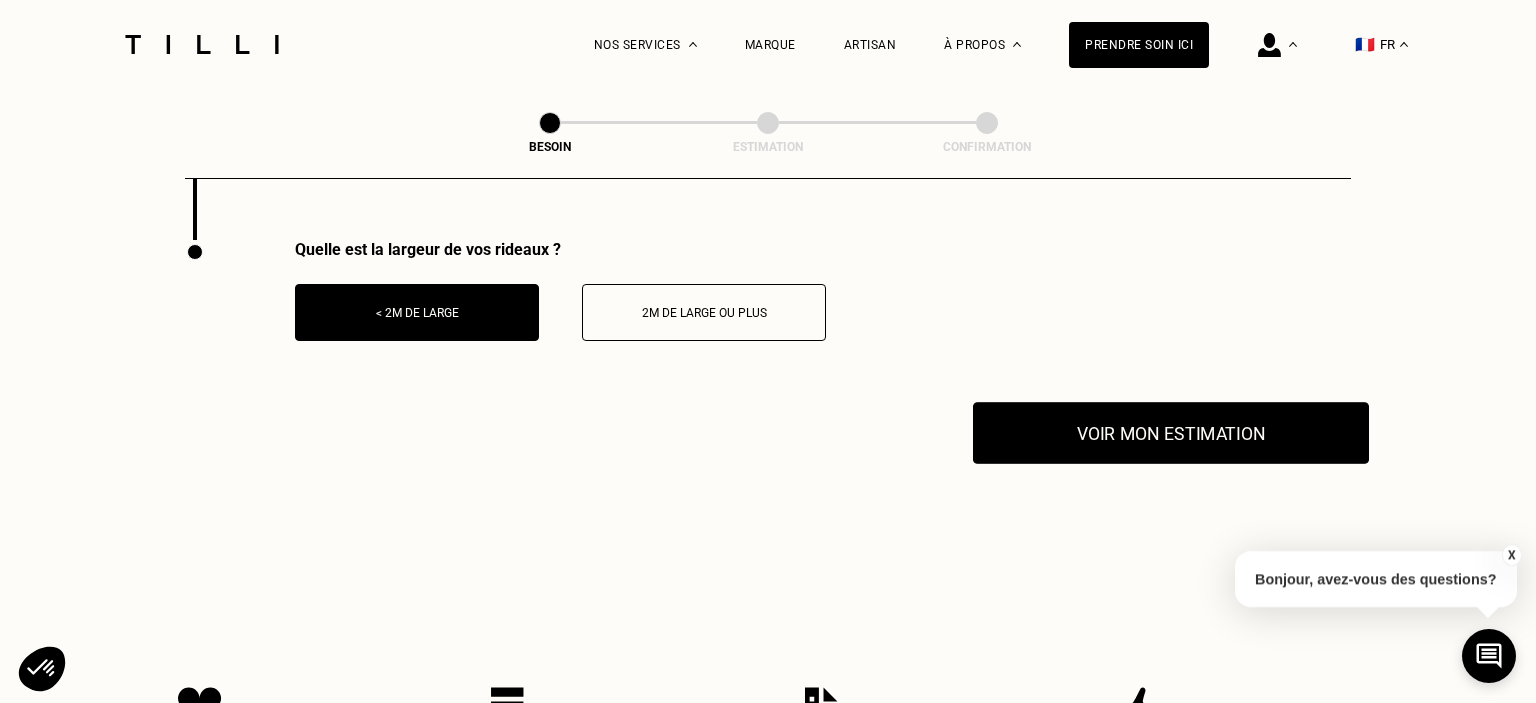 click on "Voir mon estimation" at bounding box center (1171, 433) 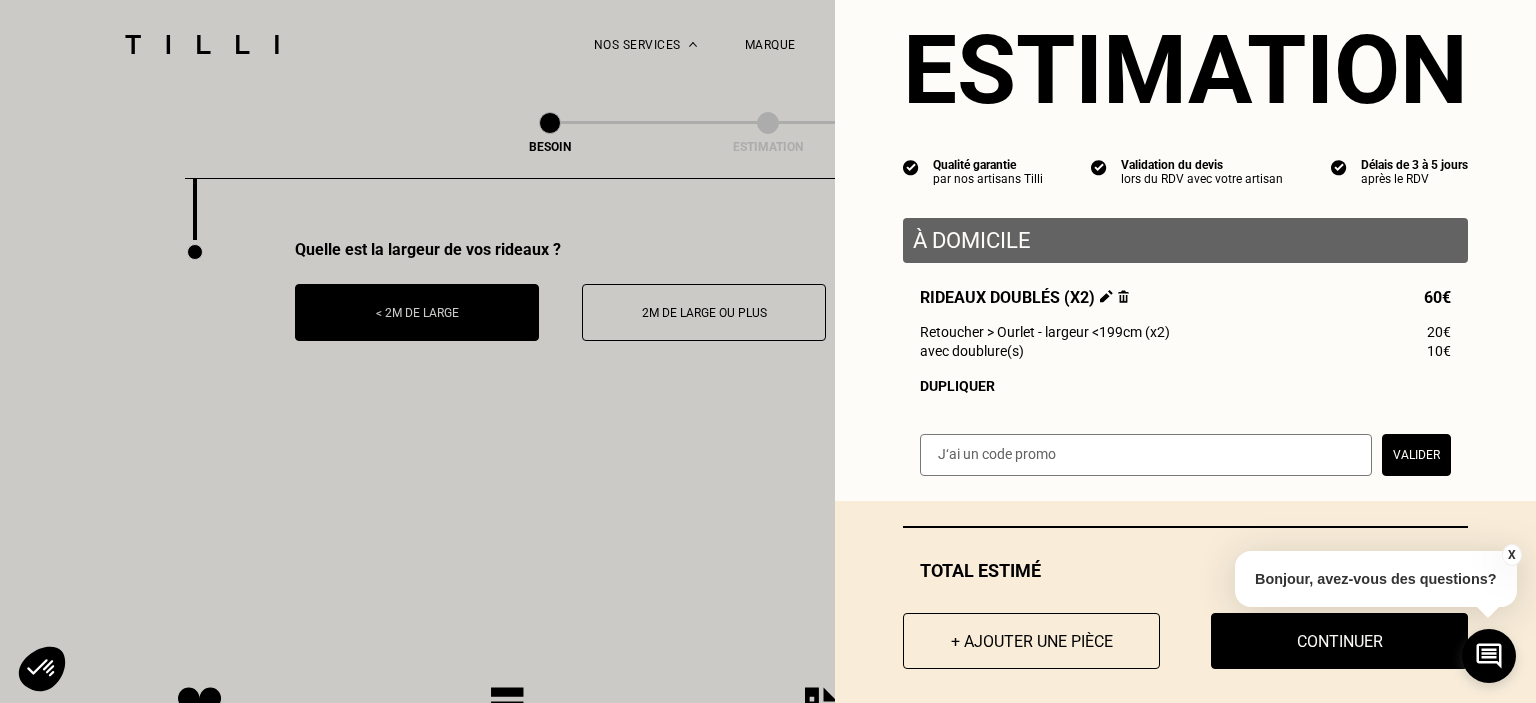 scroll, scrollTop: 73, scrollLeft: 0, axis: vertical 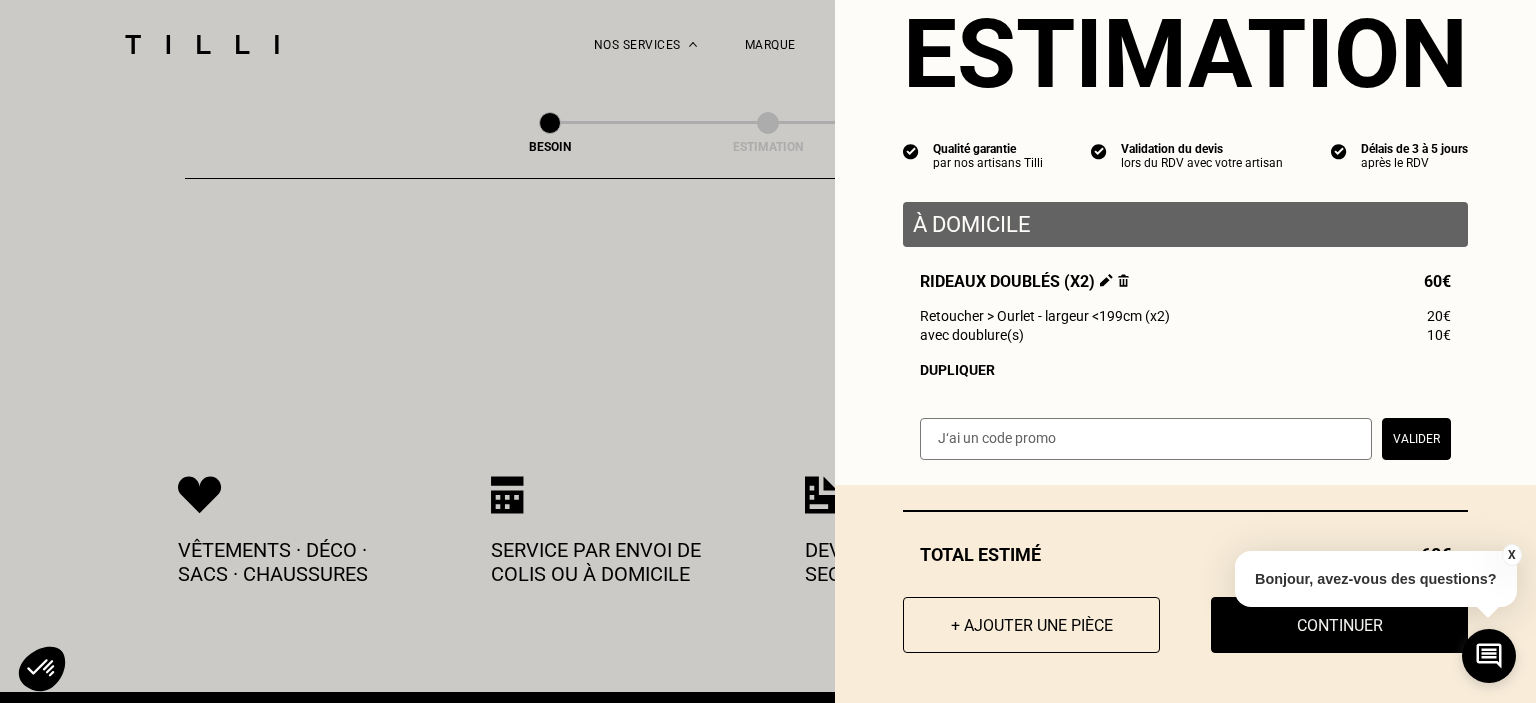 click on "X Bonjour, avez-vous des questions?" at bounding box center [1376, 576] 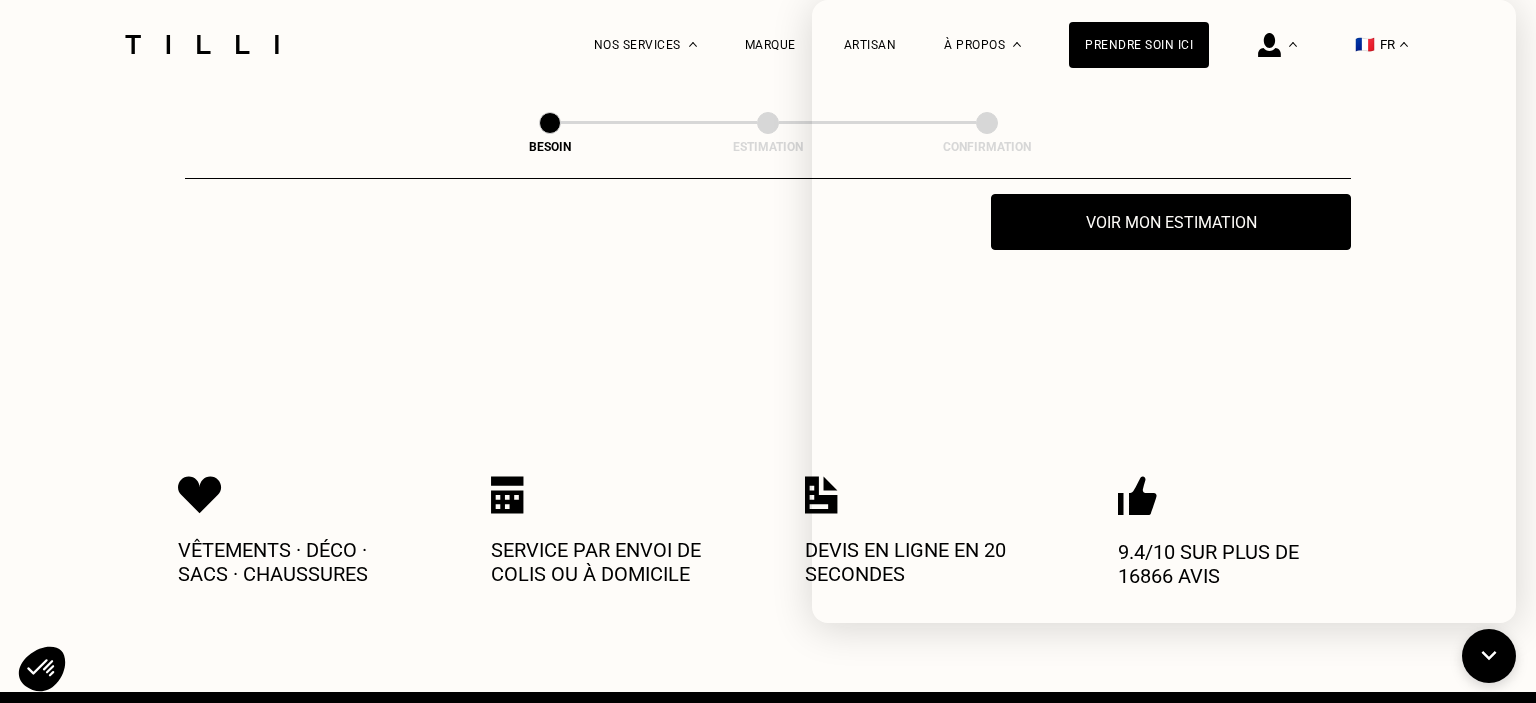 click on "Catégorie Vêtements Intérieur Accessoires Chaussures Quelle pièce ? Rideau Linge de lit Linge de table Canapé & chaises Localisation Quel est votre pays ? 🇩🇪   Allemagne 🇦🇹   Autriche 🇧🇪   Belgique 🇧🇬   Bulgarie 🇨🇾   Chypre 🇭🇷   Croatie 🇩🇰   Danemark 🇪🇸   Espagne 🇪🇪   Estonie 🇫🇮   Finlande 🇫🇷   France 🇬🇷   Grèce 🇭🇺   Hongrie 🇮🇪   Irlande 🇮🇹   Italie 🇱🇻   Lettonie 🇱🇮   Liechtenstein 🇱🇹   Lituanie 🇱🇺   Luxembourg 🇲🇹   Malte 🇳🇴   Norvège 🇳🇱   Pays-Bas 🇵🇱   Pologne 🇵🇹   Portugal 🇨🇿   République tchèque 🇷🇴   Roumanie 🇬🇧   Royaume-Uni 🇸🇰   Slovaquie 🇸🇮   Slovénie 🇸🇪   Suisse 🇨🇭   2" at bounding box center (768, -1252) 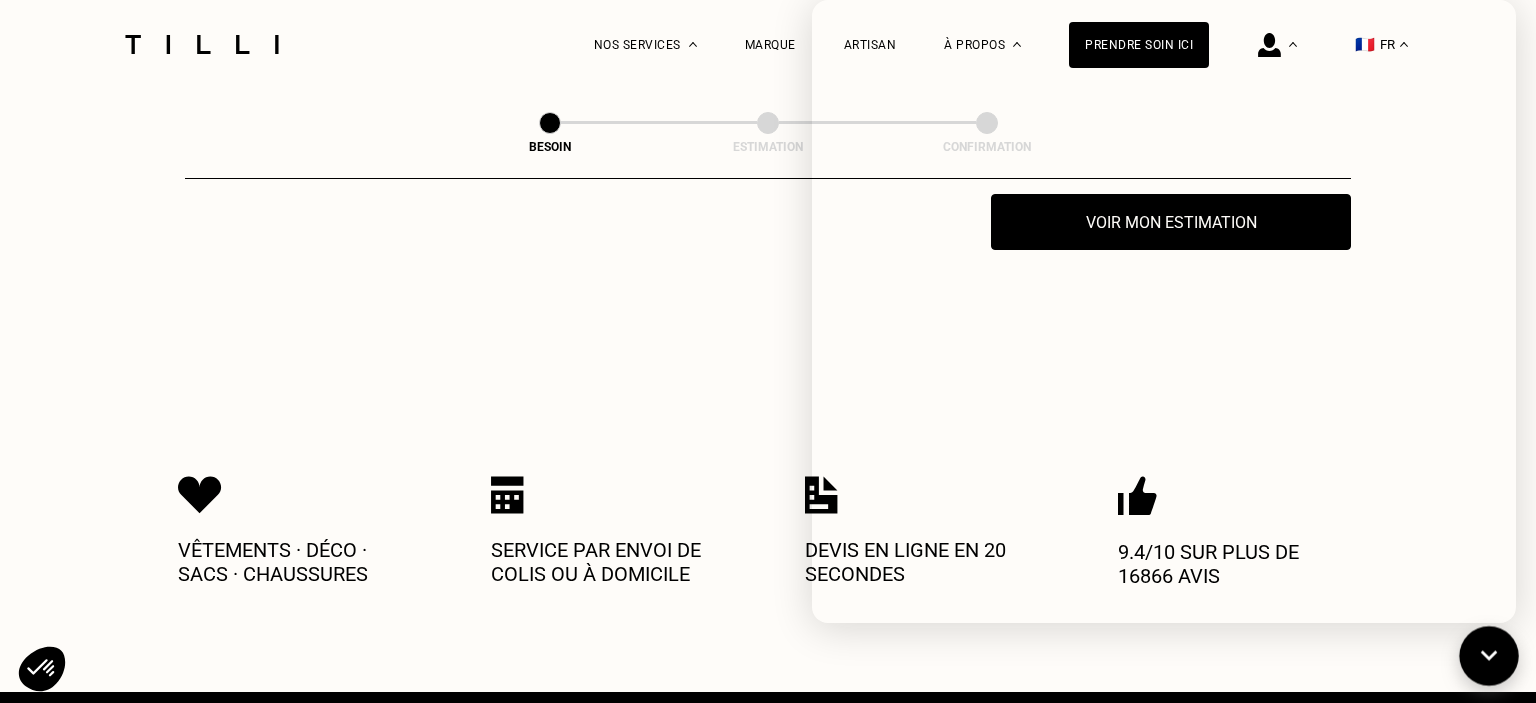 click 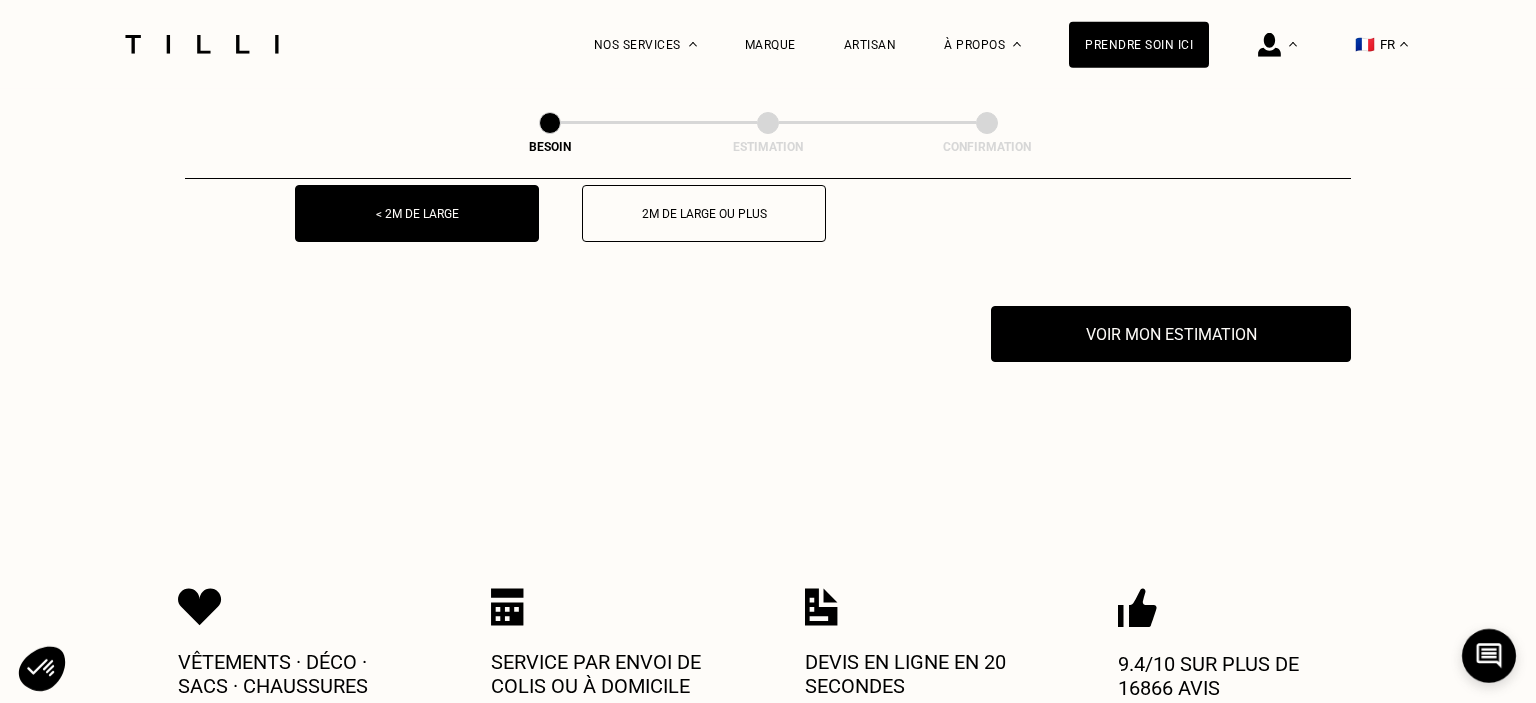 scroll, scrollTop: 2856, scrollLeft: 0, axis: vertical 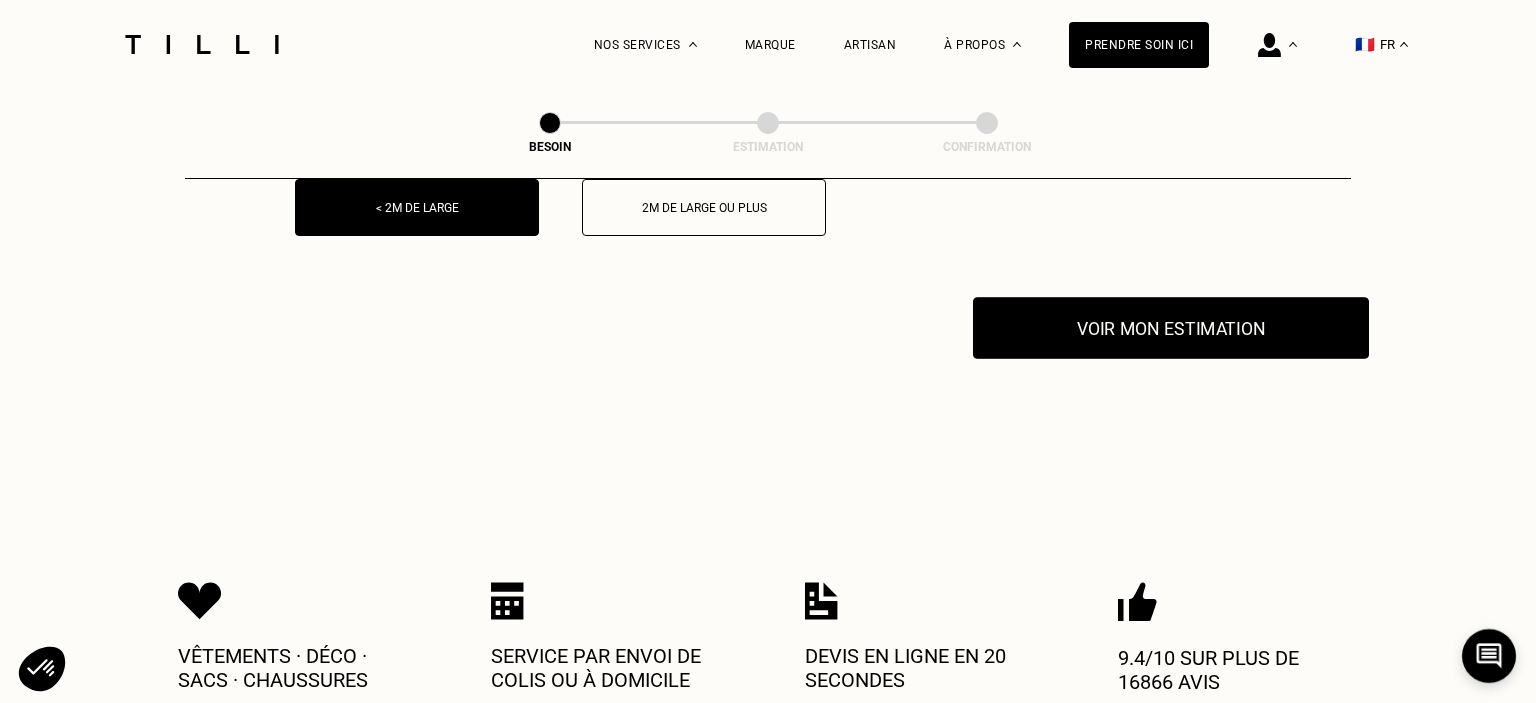 click on "Voir mon estimation" at bounding box center (1171, 328) 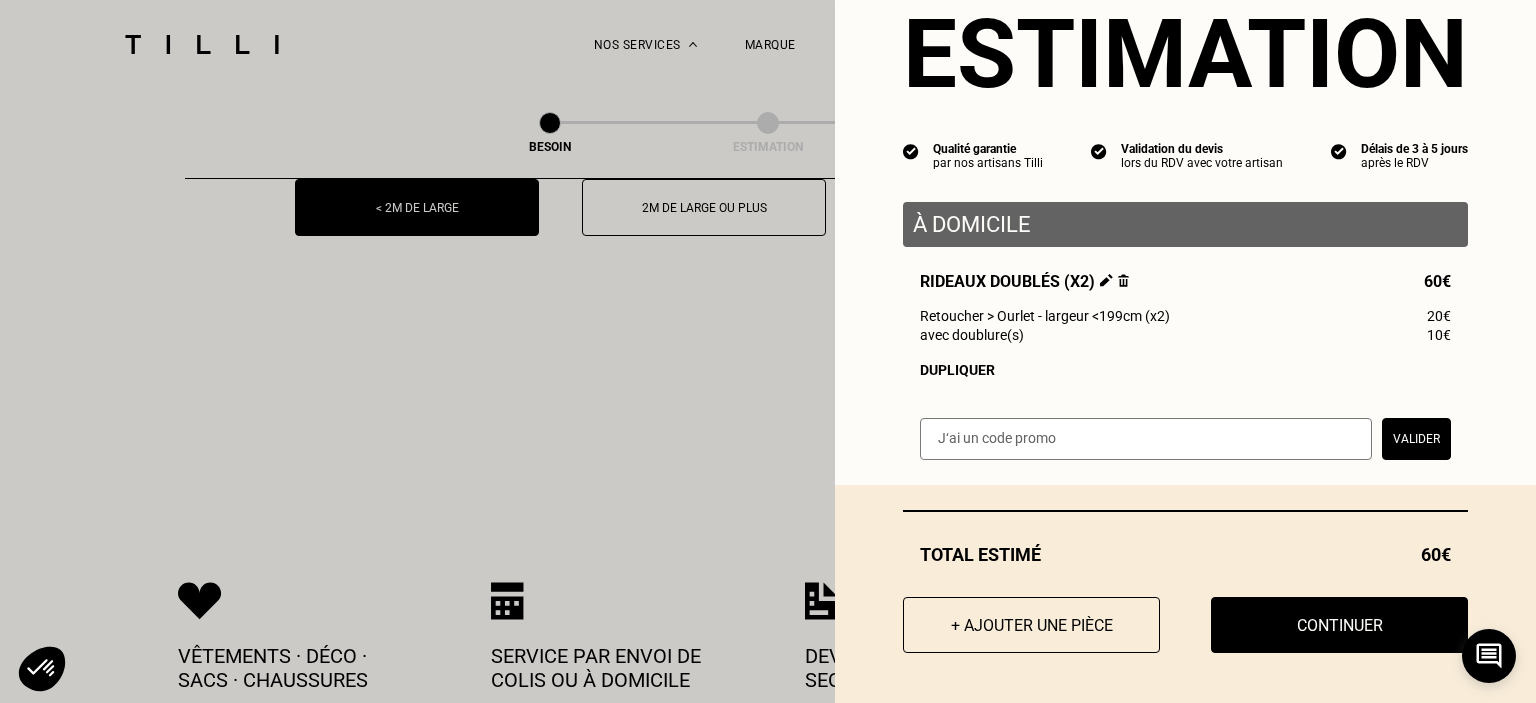 scroll, scrollTop: 73, scrollLeft: 0, axis: vertical 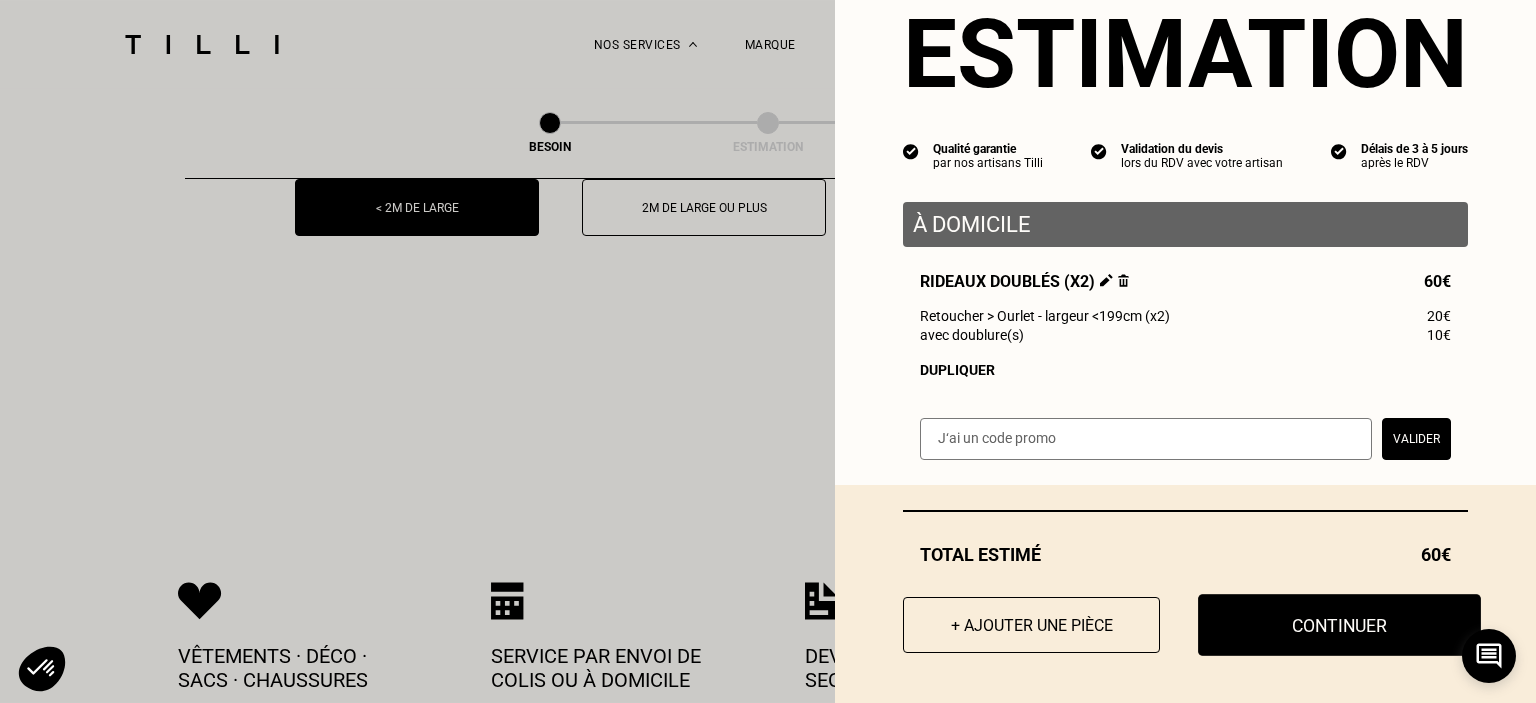 click on "Continuer" at bounding box center (1339, 625) 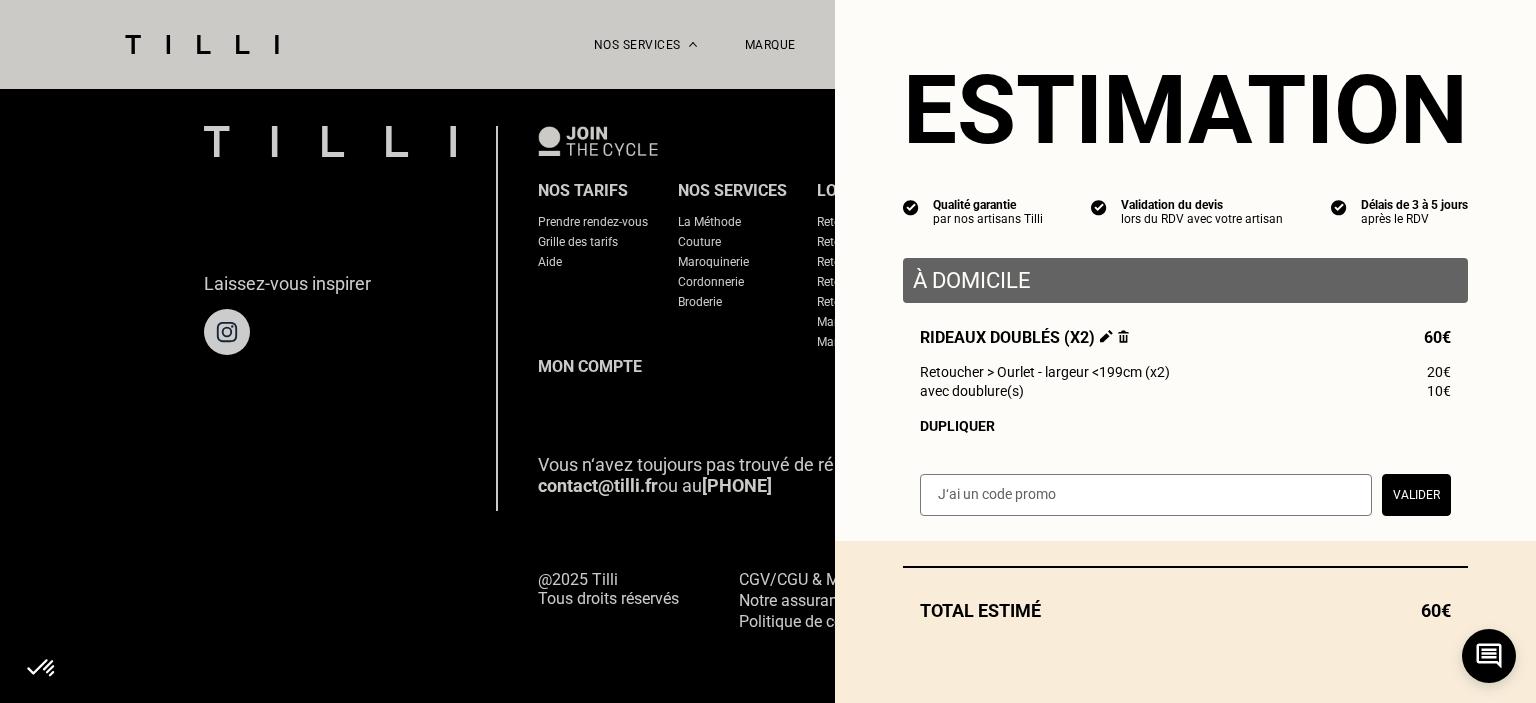 scroll, scrollTop: 1320, scrollLeft: 0, axis: vertical 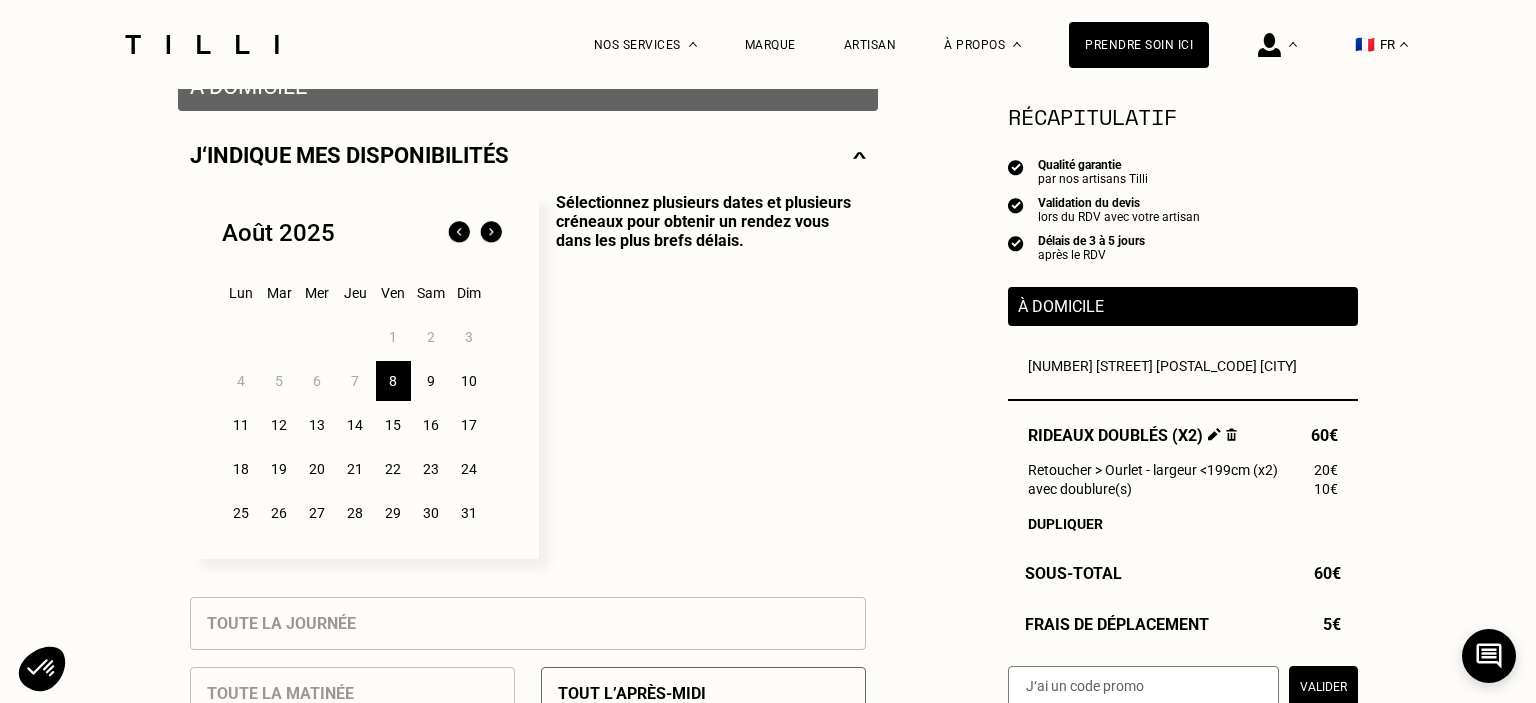 click on "13" at bounding box center (317, 425) 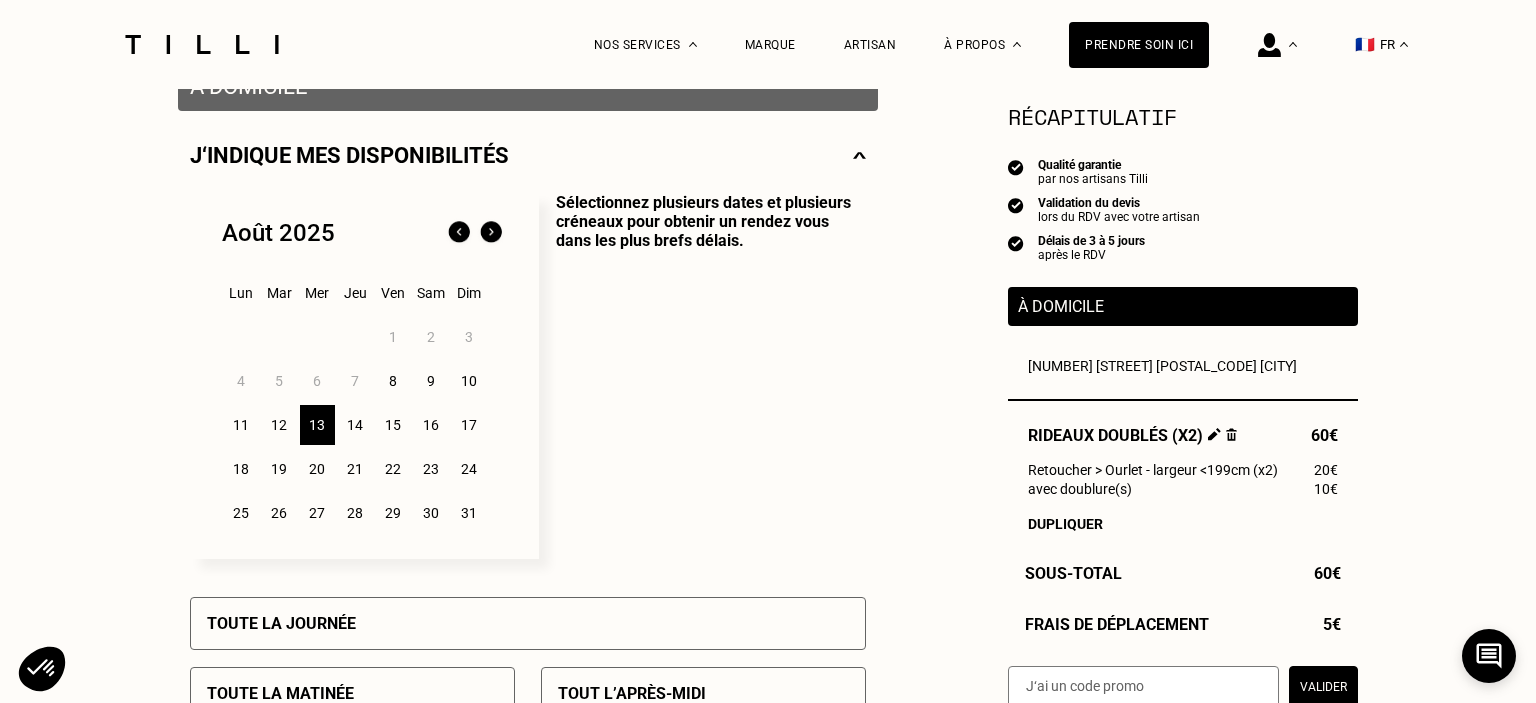 click on "13" at bounding box center (317, 425) 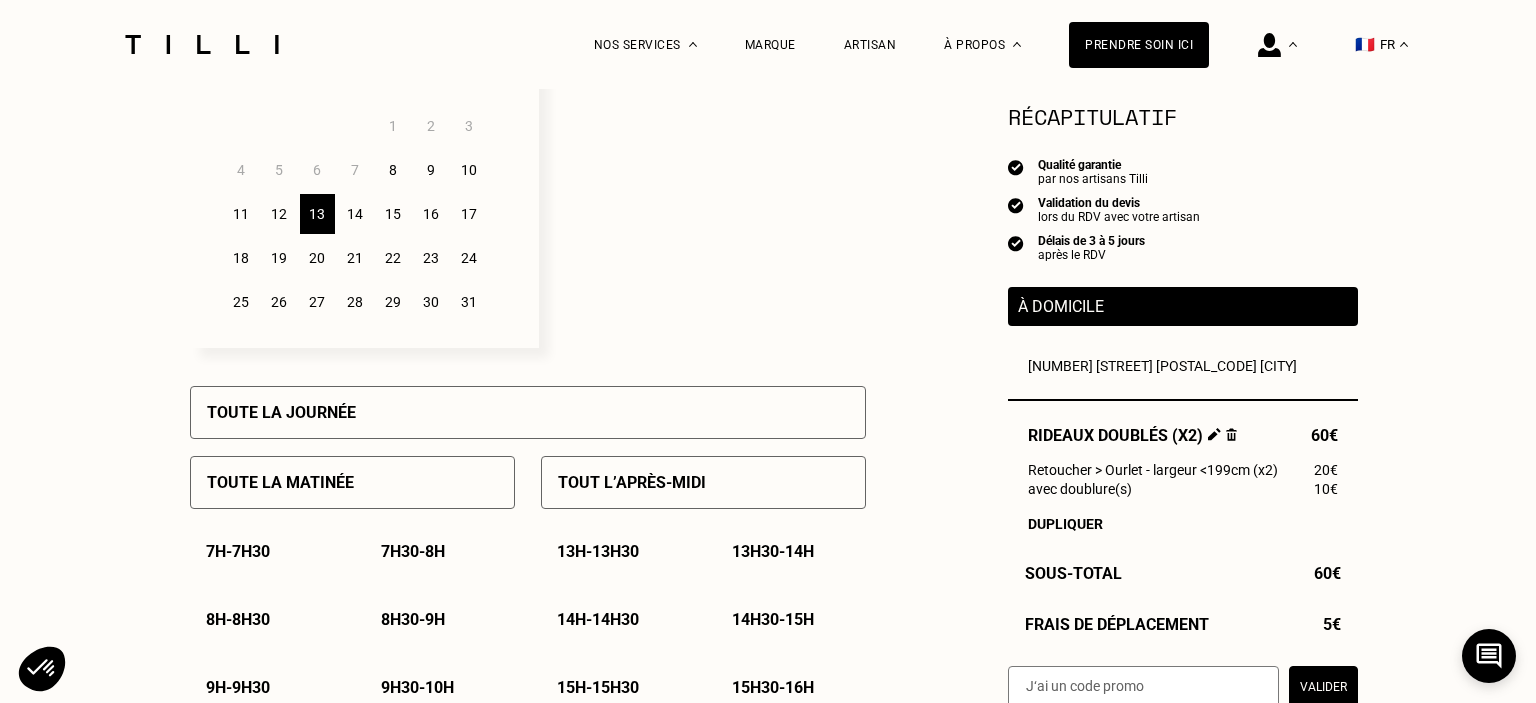 scroll, scrollTop: 739, scrollLeft: 0, axis: vertical 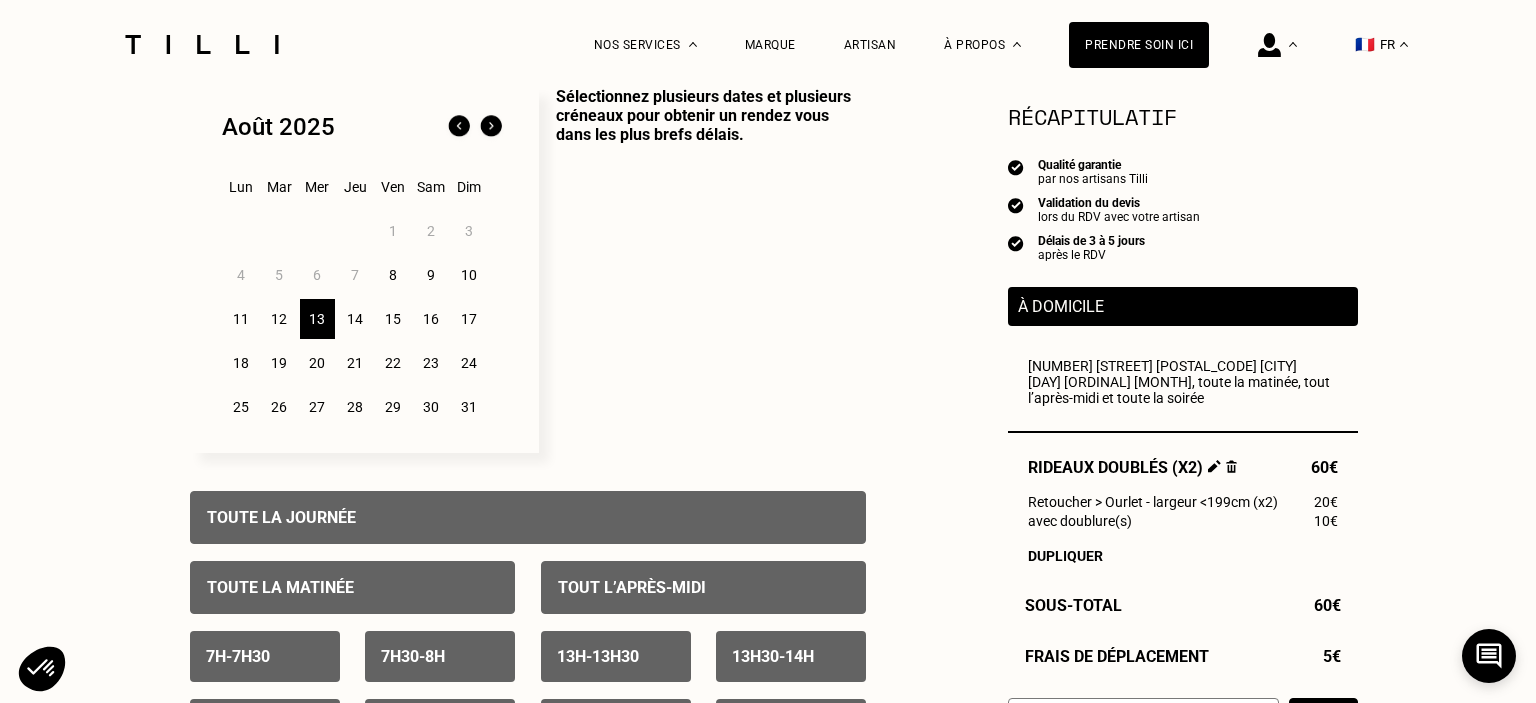 click on "13" at bounding box center [317, 319] 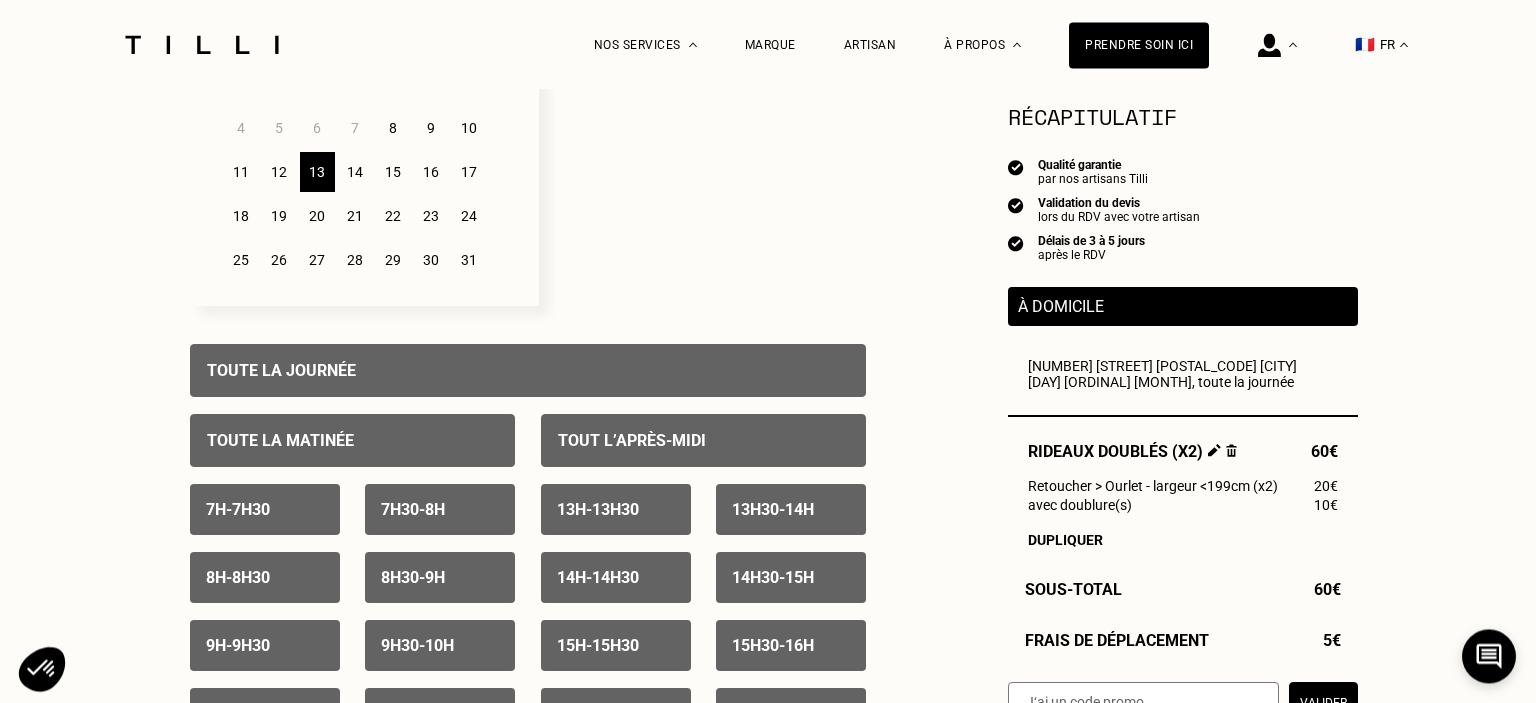 scroll, scrollTop: 528, scrollLeft: 0, axis: vertical 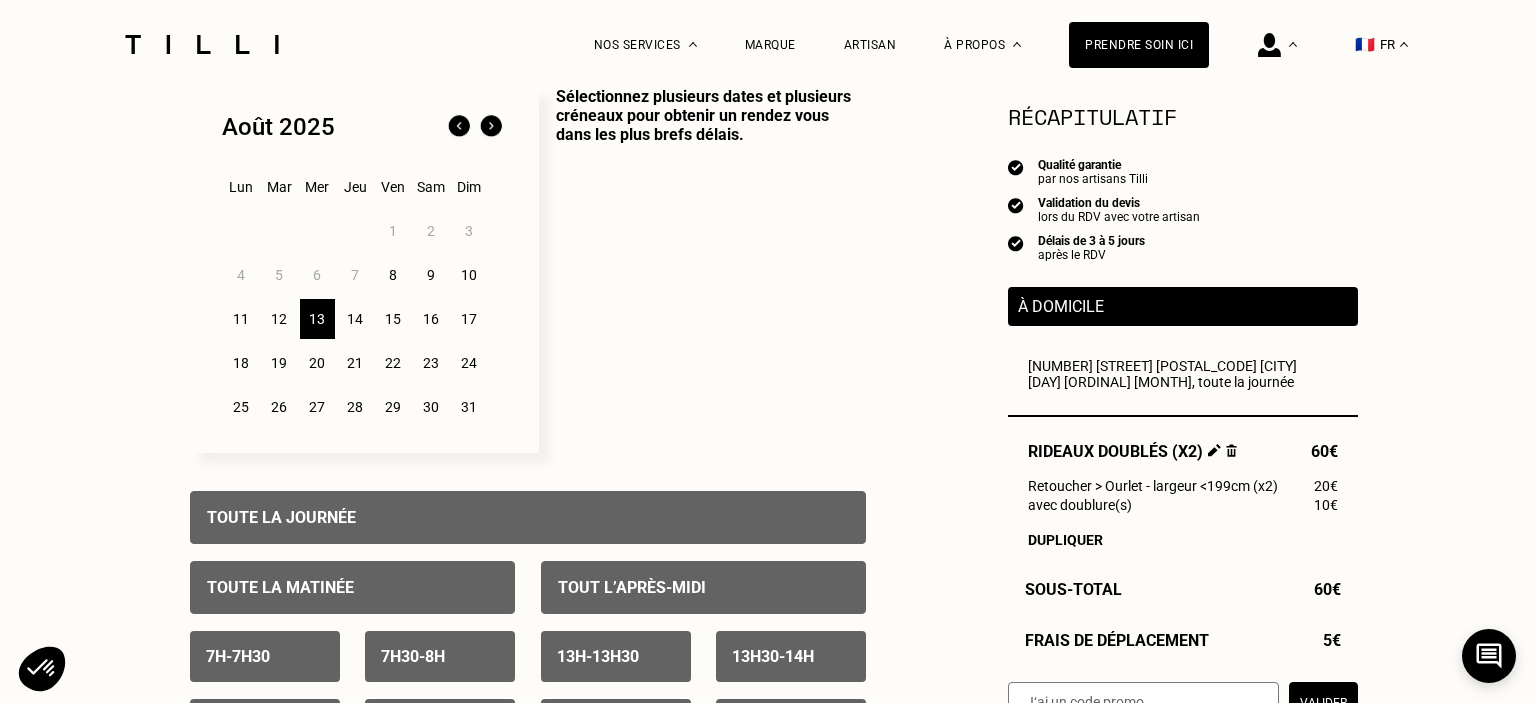 click on "14" at bounding box center [355, 319] 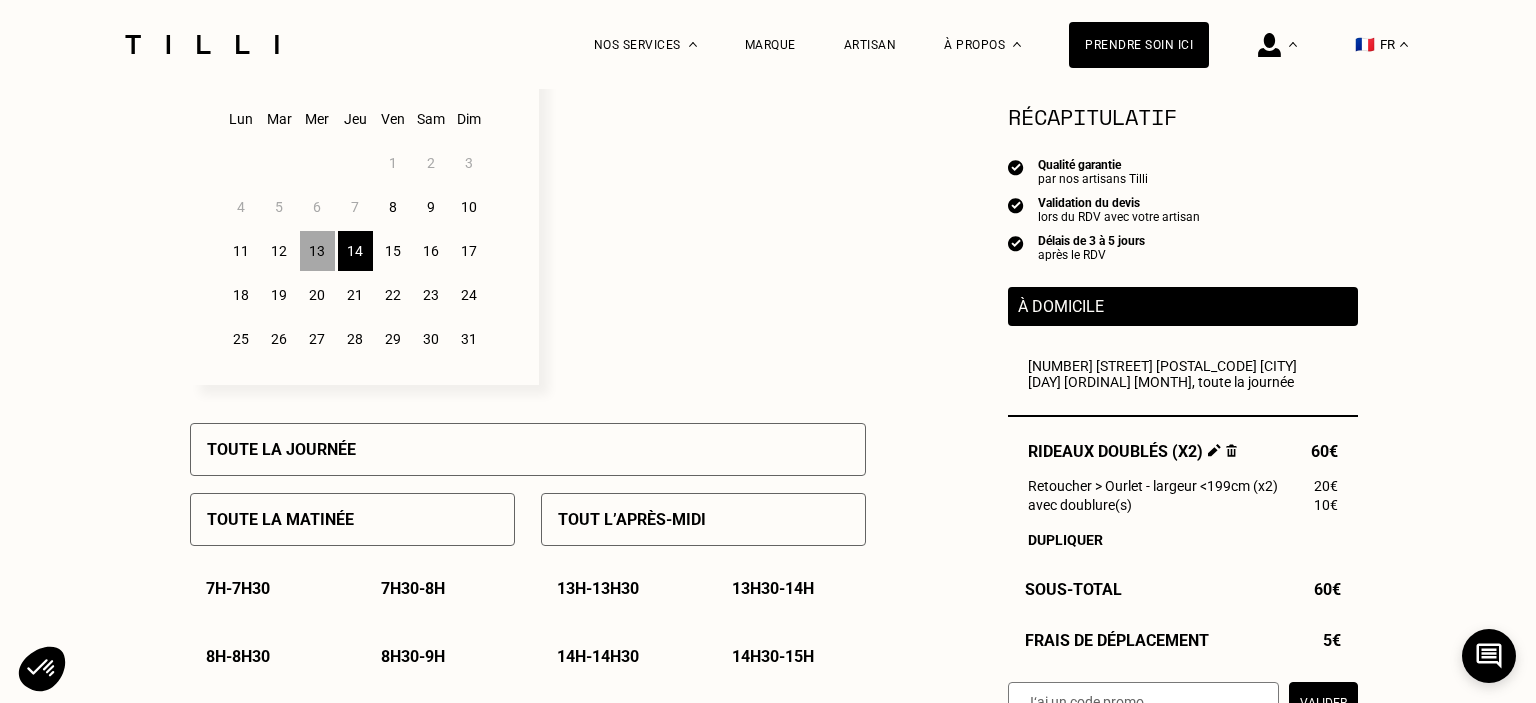 scroll, scrollTop: 633, scrollLeft: 0, axis: vertical 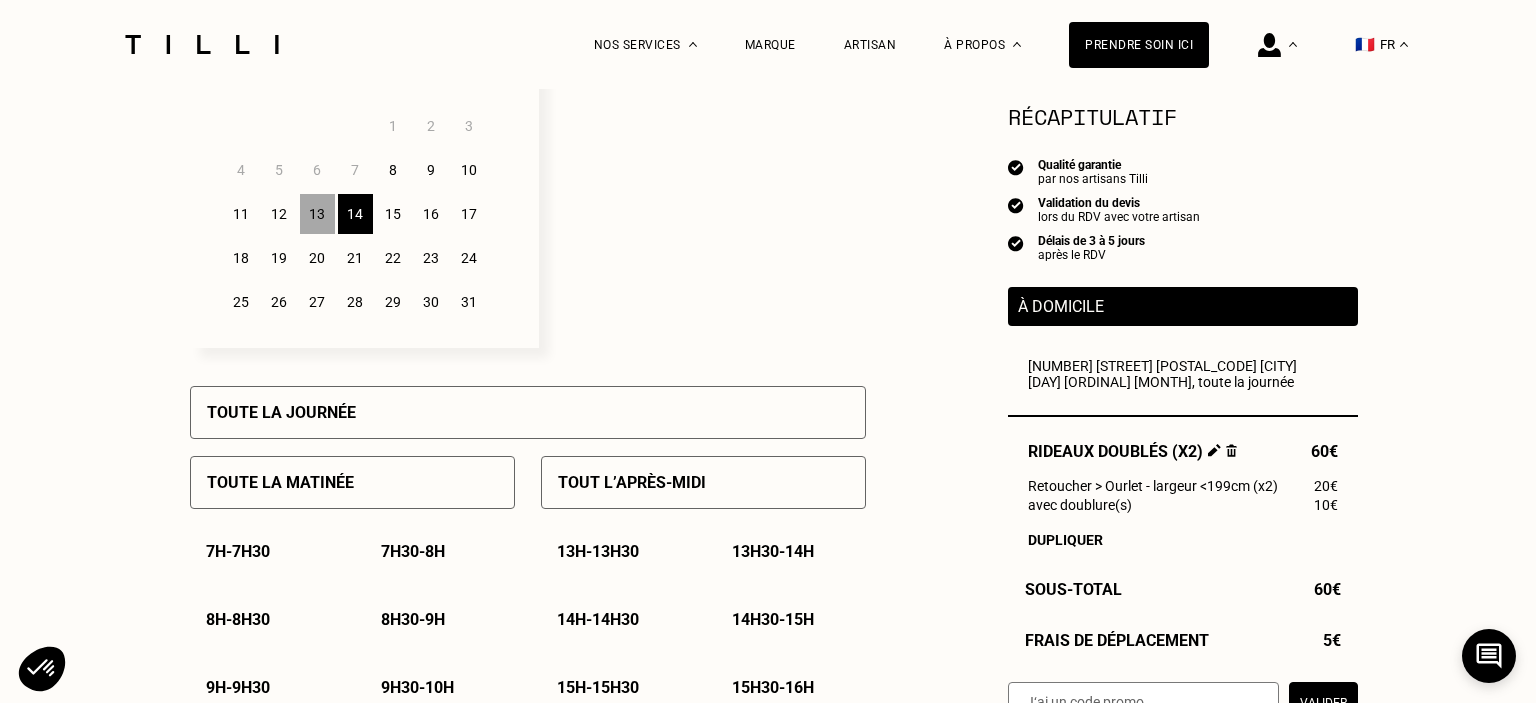 click on "14" at bounding box center [355, 214] 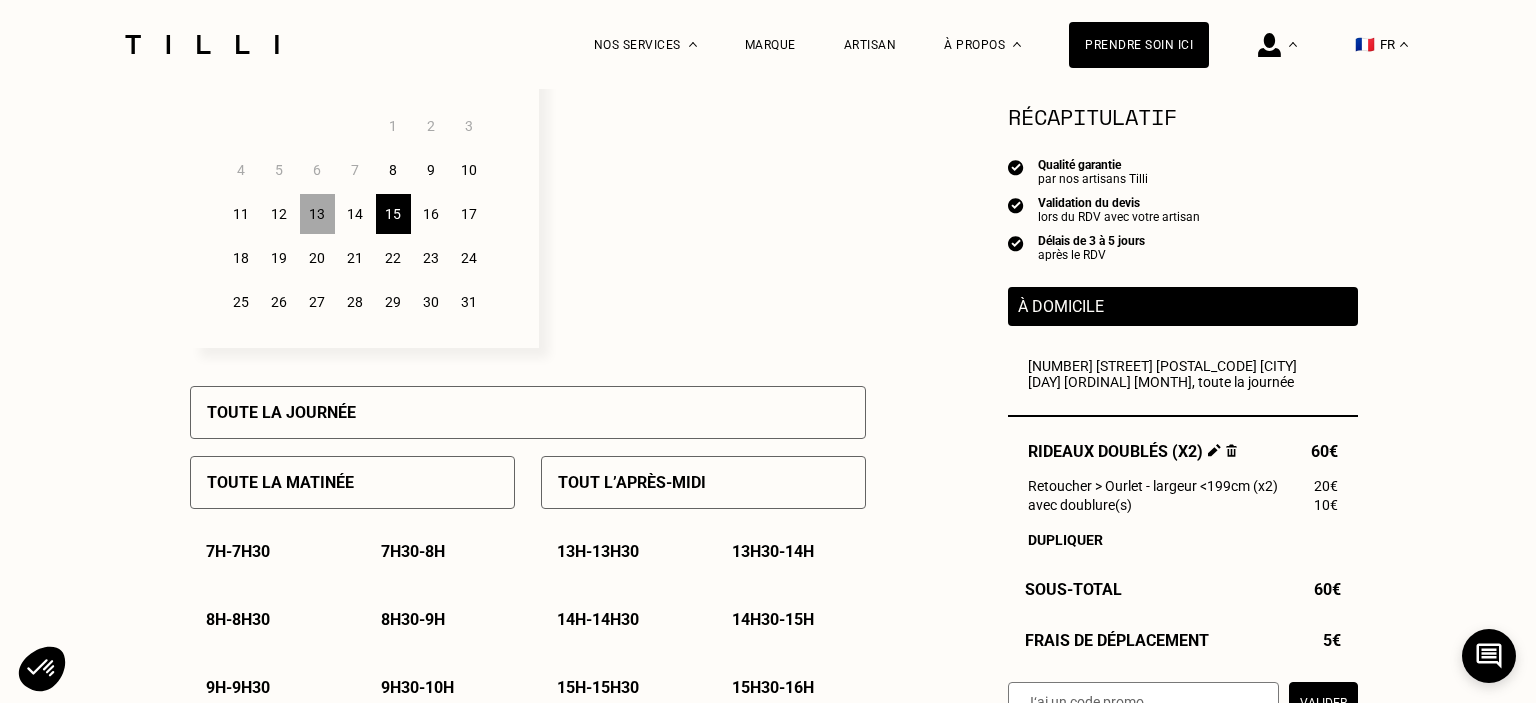 click on "12" at bounding box center (279, 214) 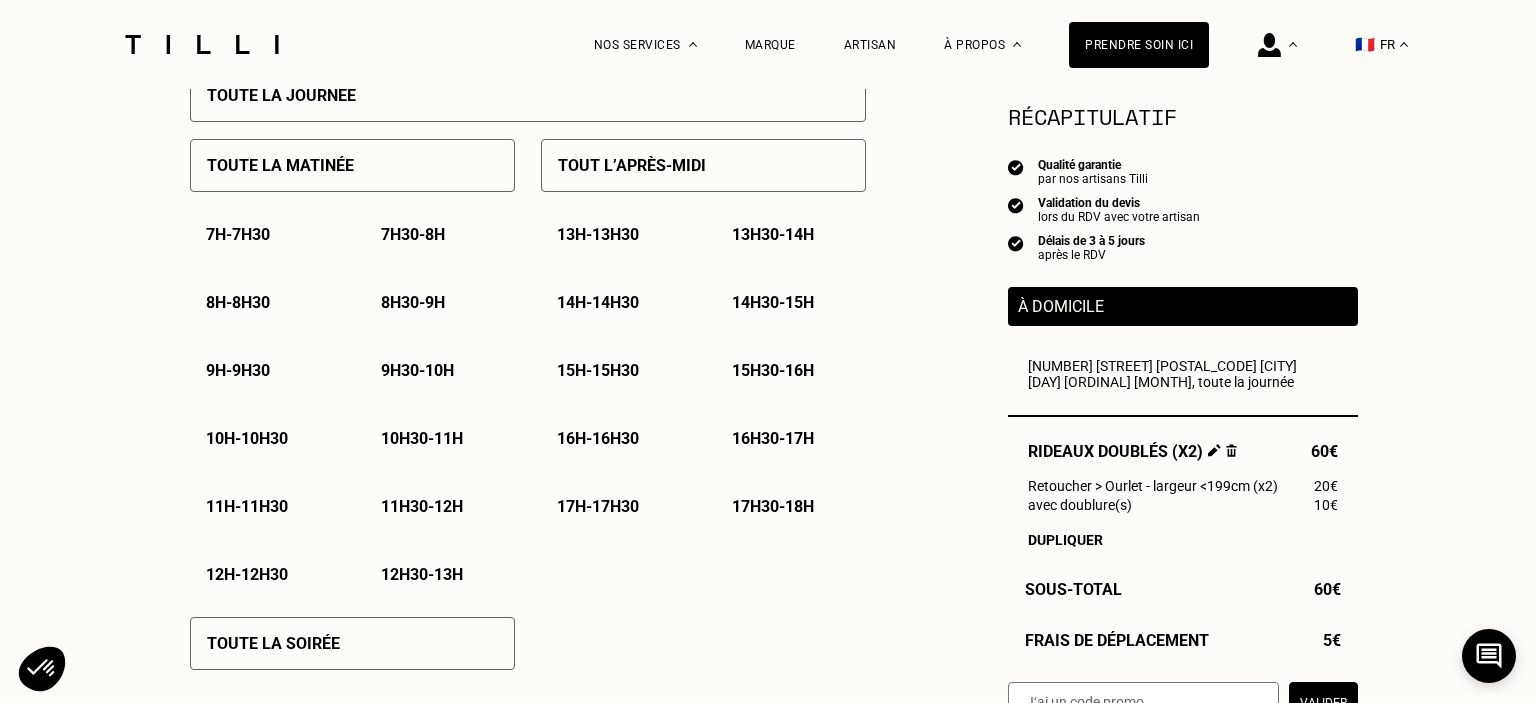scroll, scrollTop: 1056, scrollLeft: 0, axis: vertical 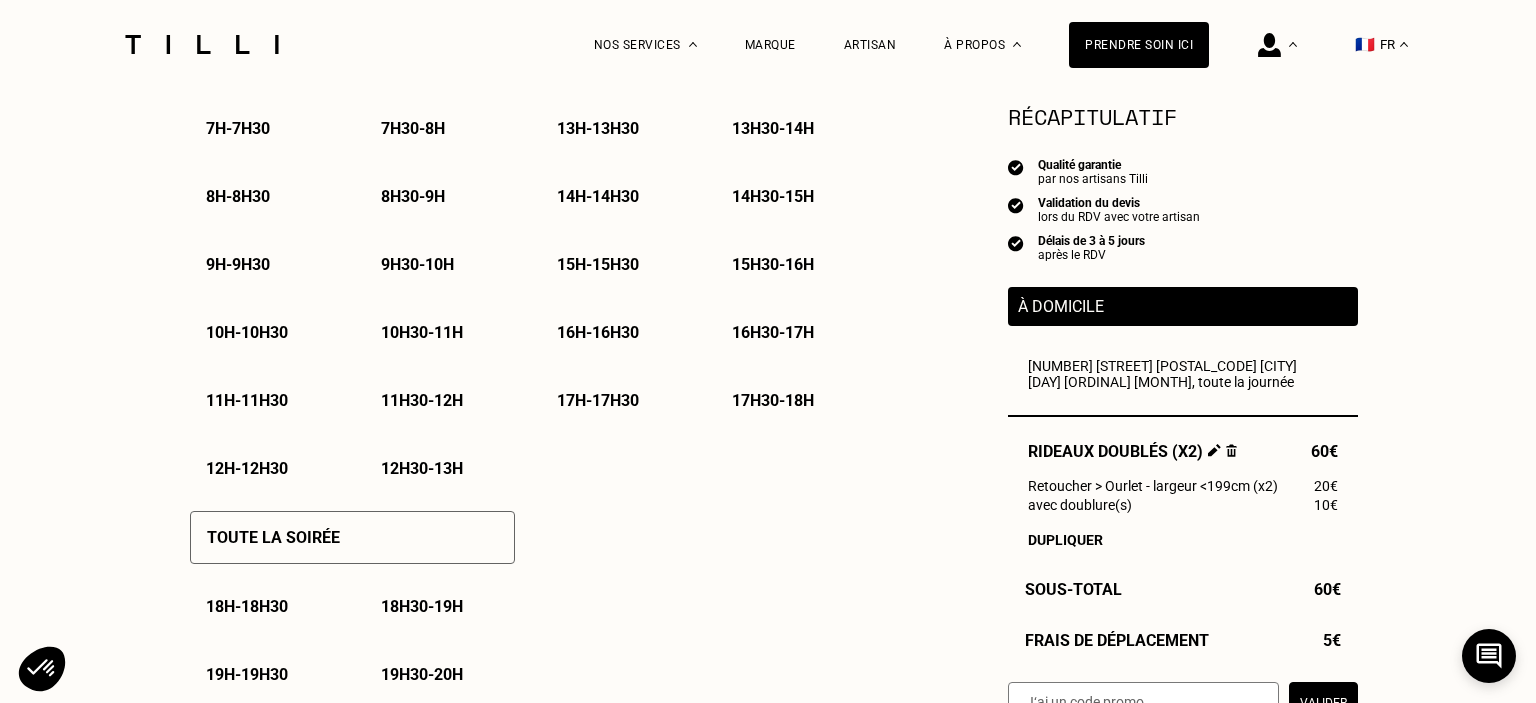 click on "Toute la soirée" at bounding box center [352, 537] 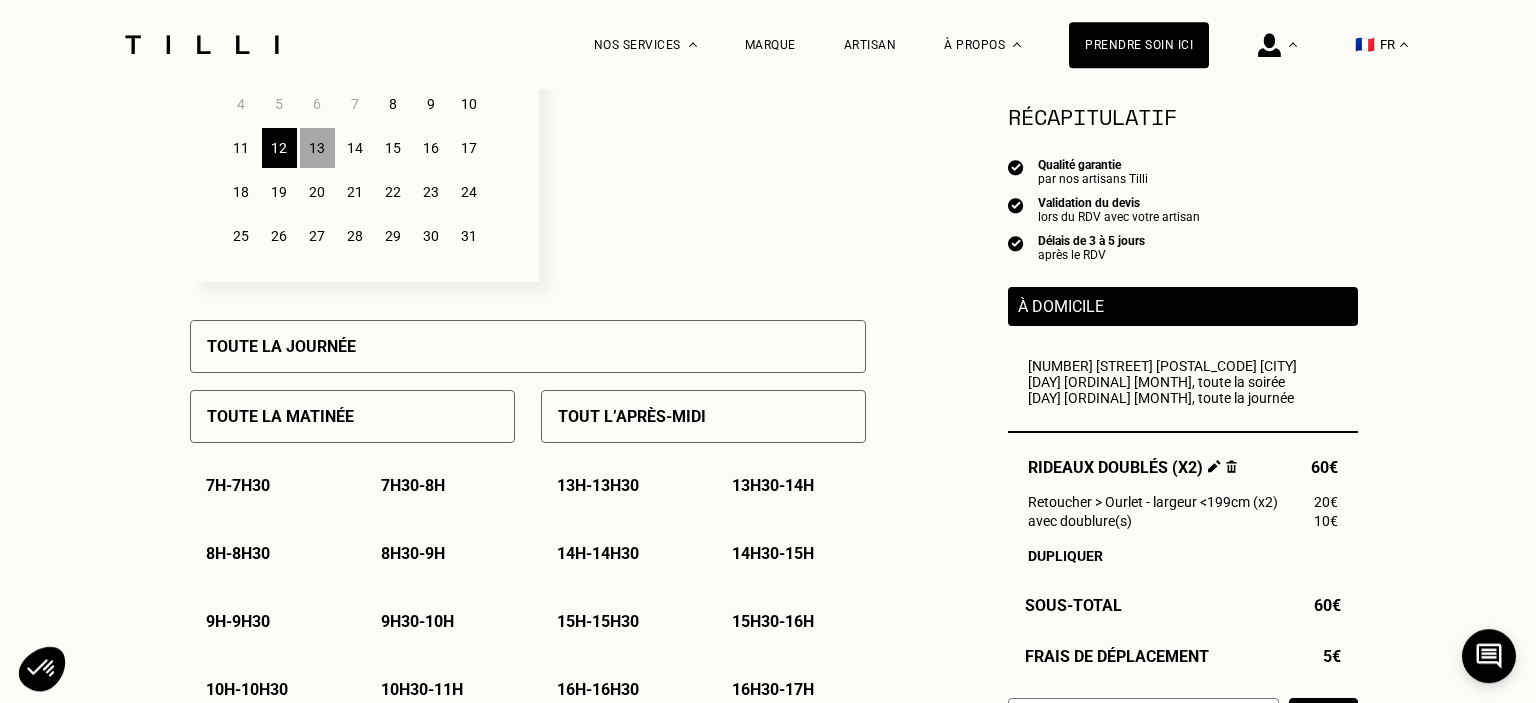 scroll, scrollTop: 633, scrollLeft: 0, axis: vertical 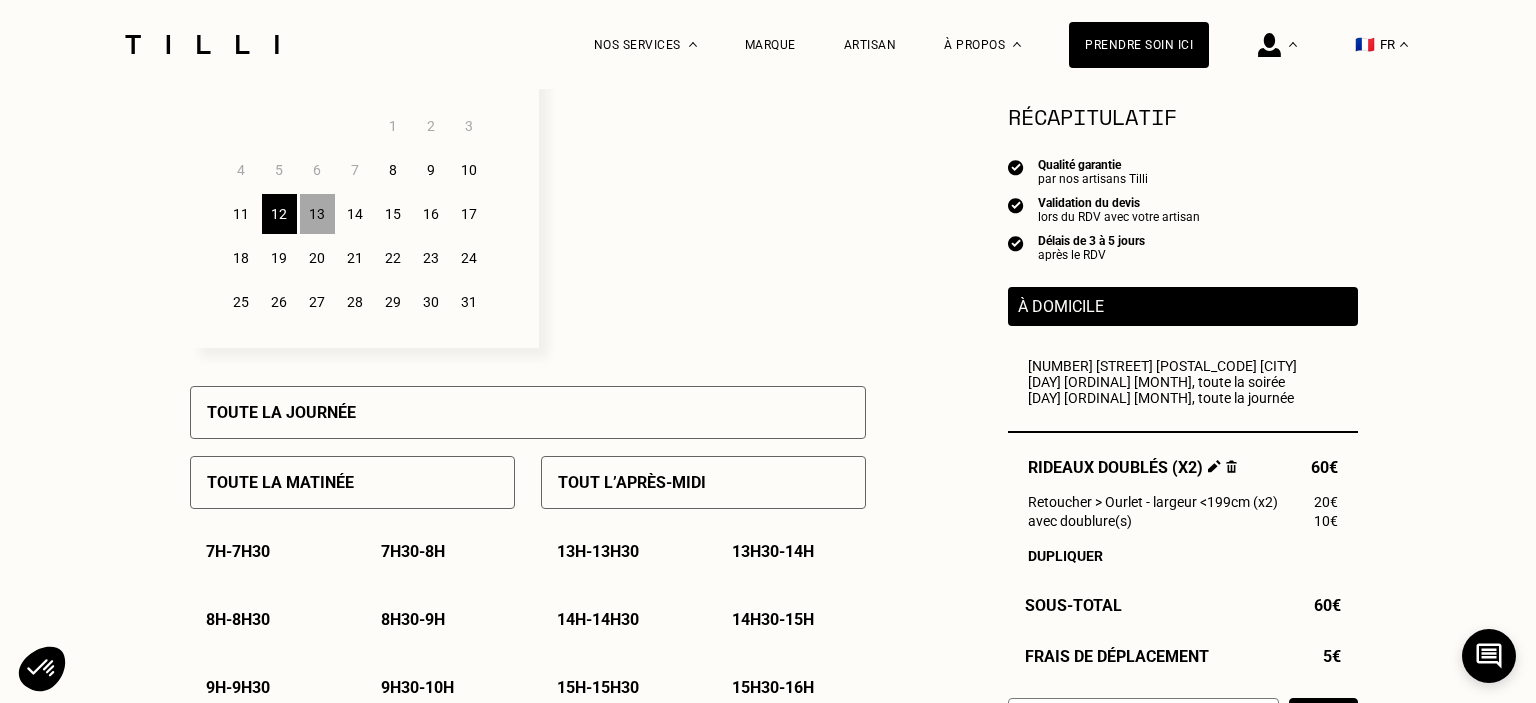 click on "19" at bounding box center (279, 258) 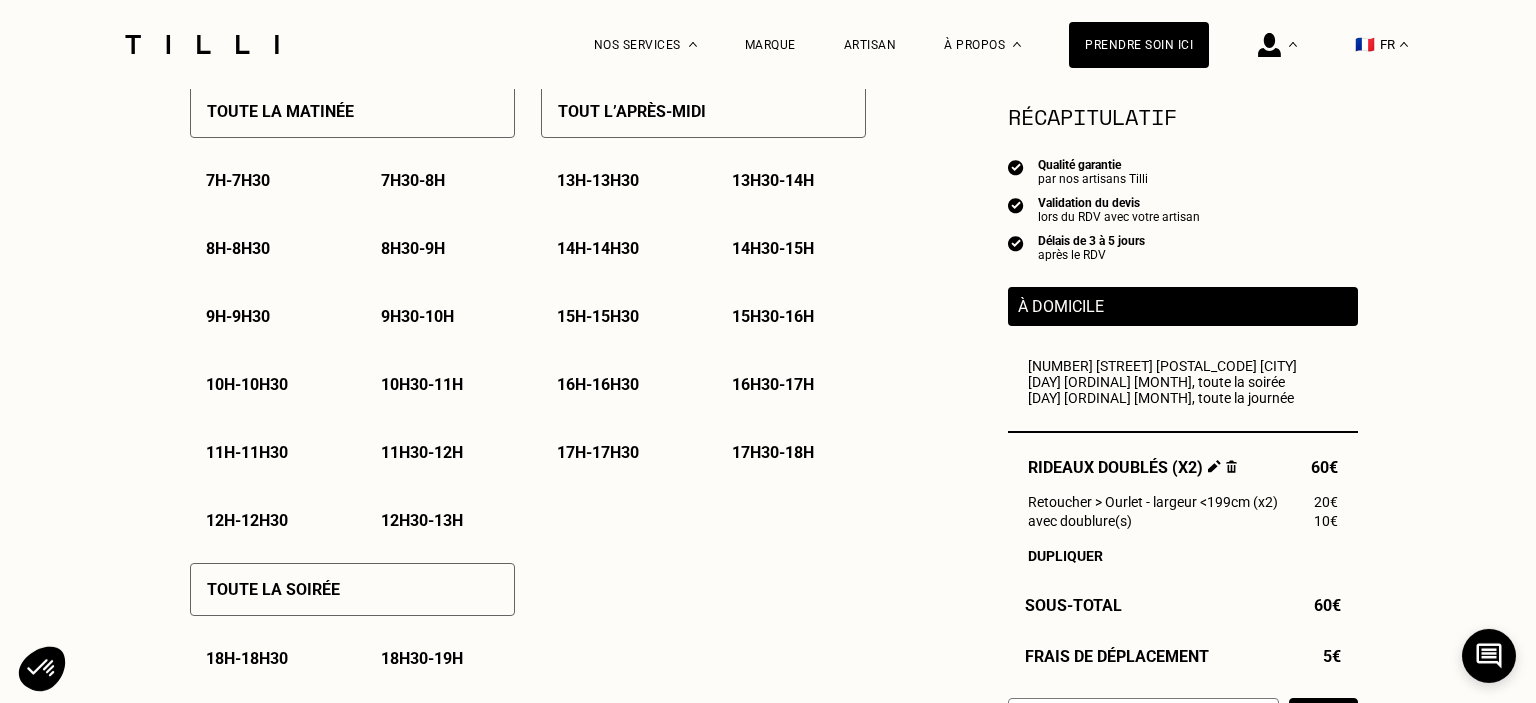 scroll, scrollTop: 1056, scrollLeft: 0, axis: vertical 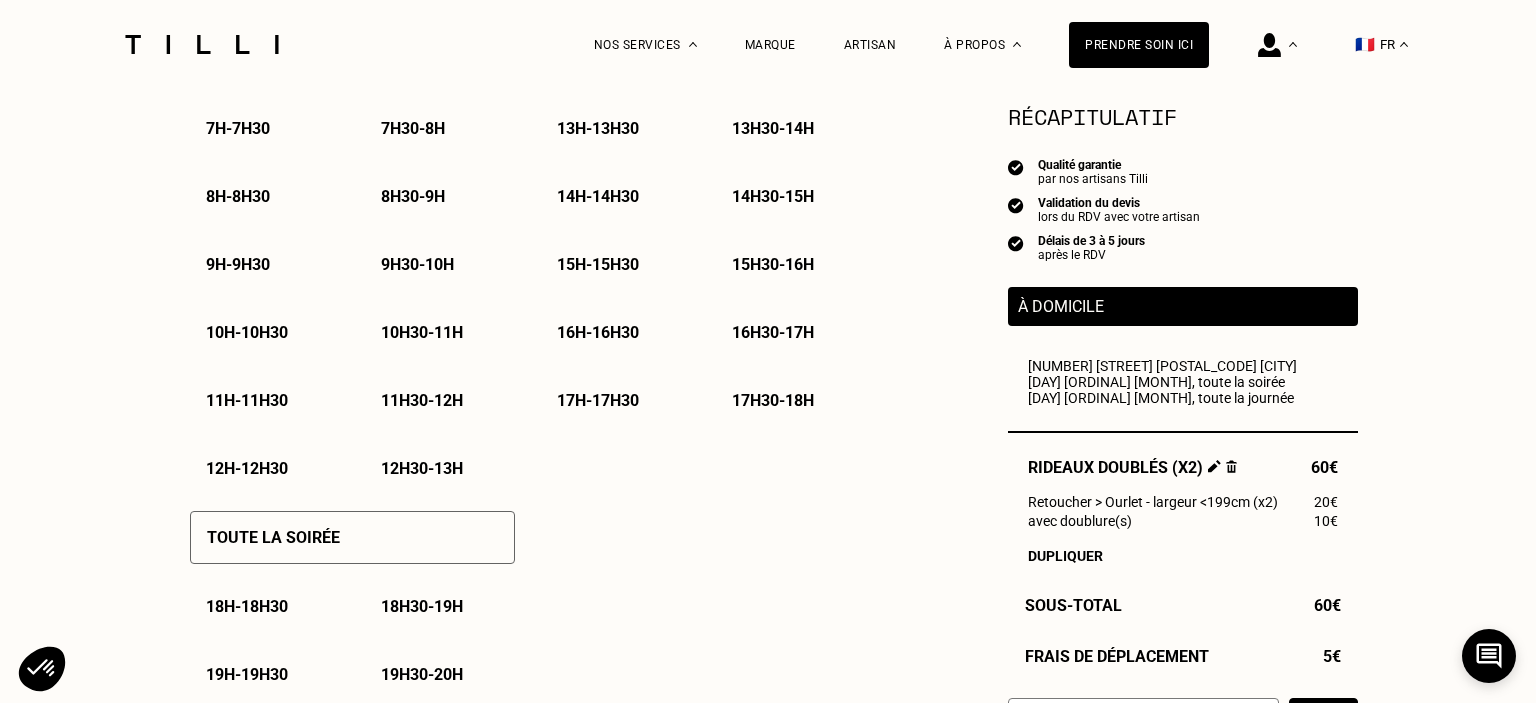 click on "Toute la soirée" at bounding box center [352, 537] 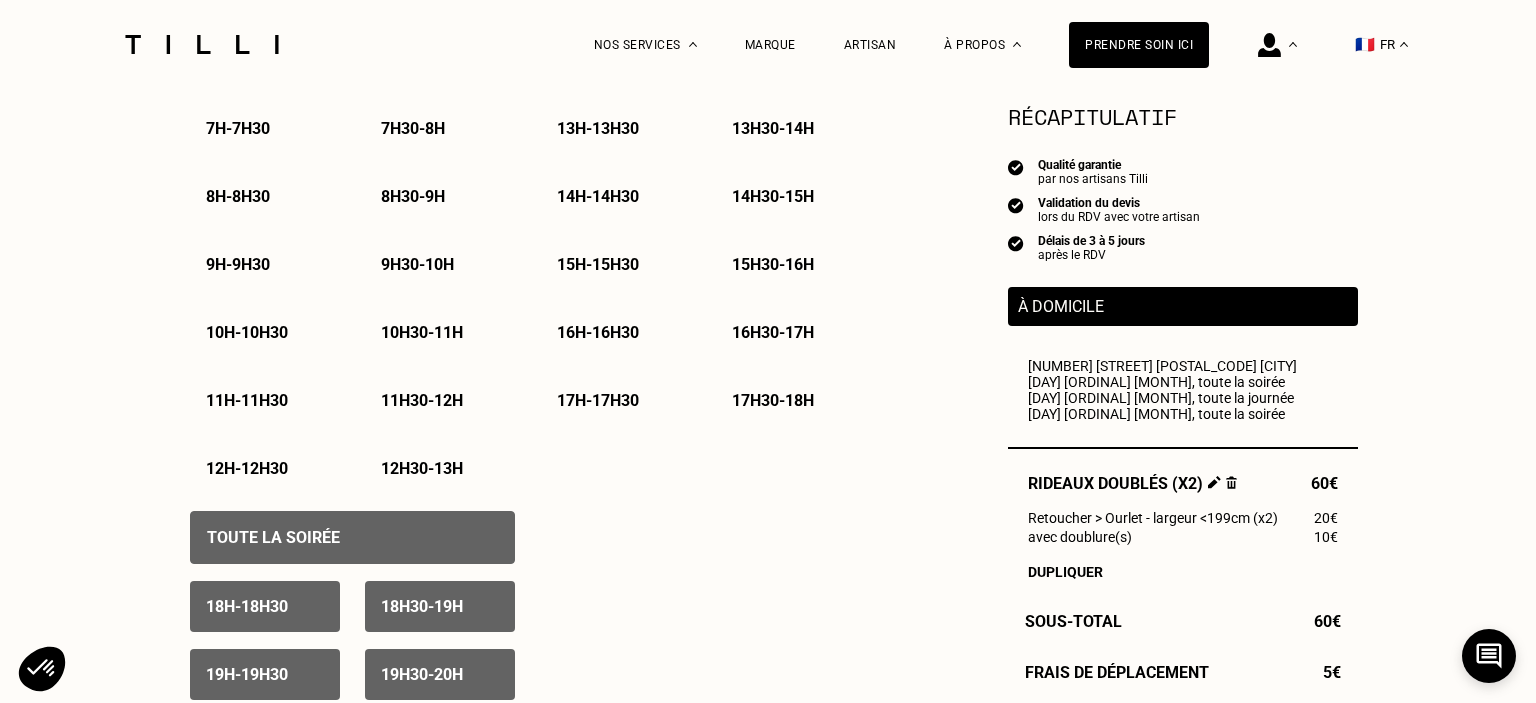 scroll, scrollTop: 950, scrollLeft: 0, axis: vertical 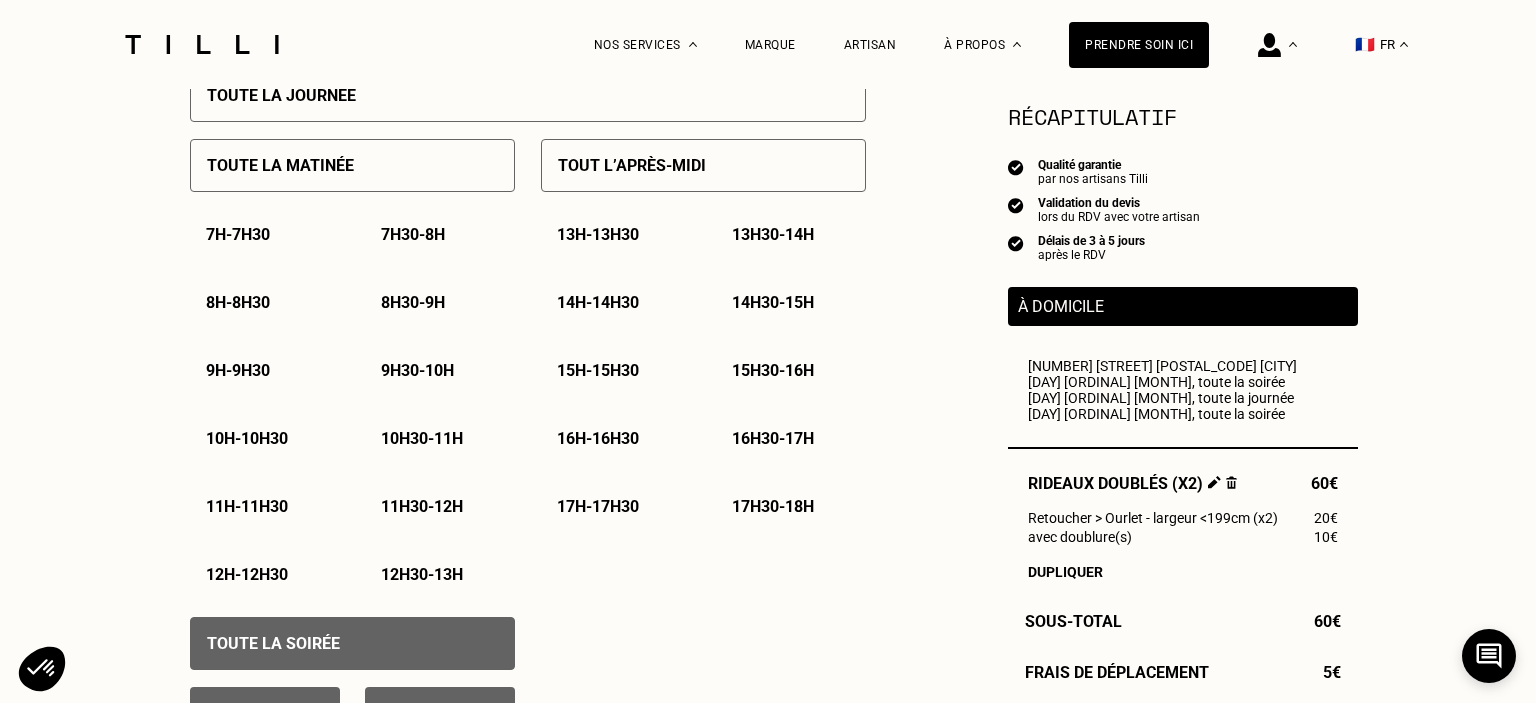 click on "17h30  -  18h" at bounding box center (773, 506) 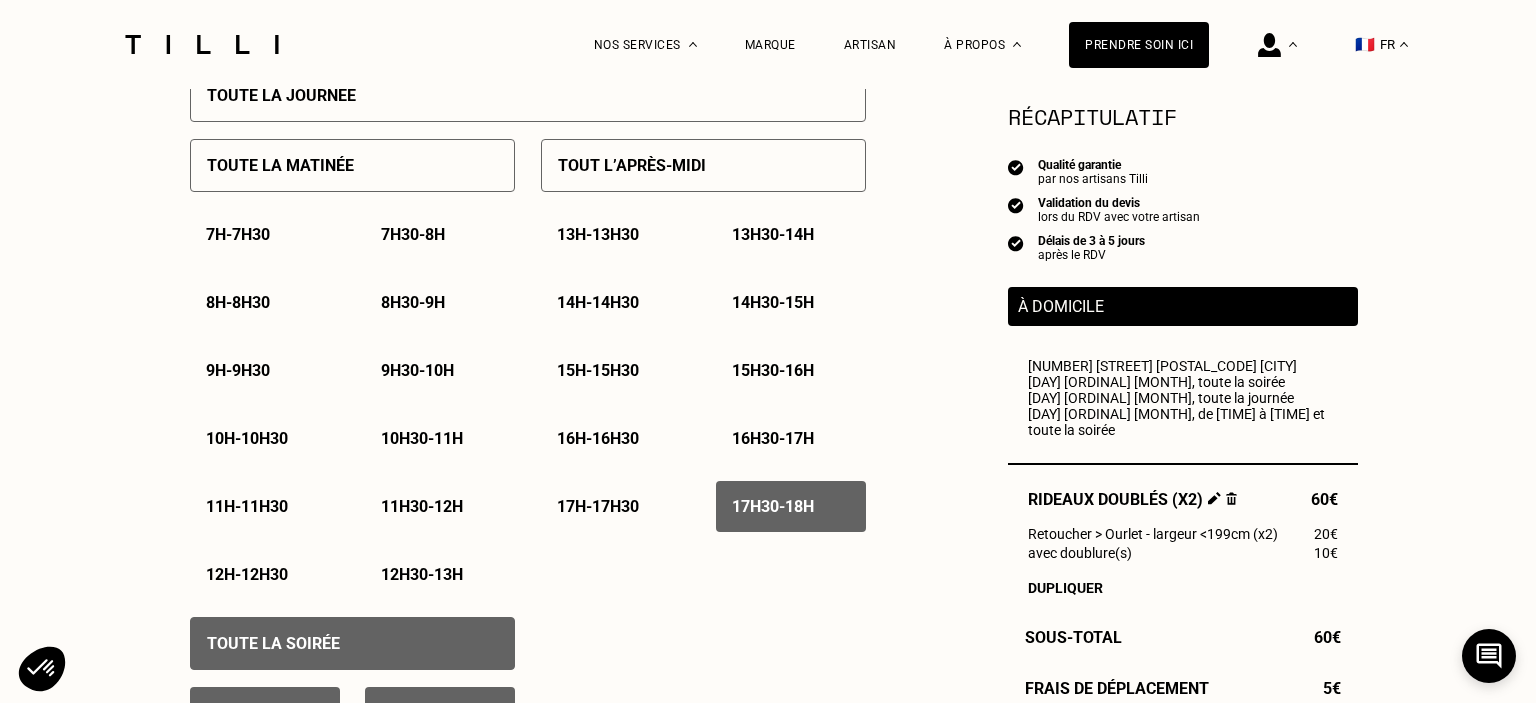 click on "[TIME]  -  [TIME]" at bounding box center (598, 506) 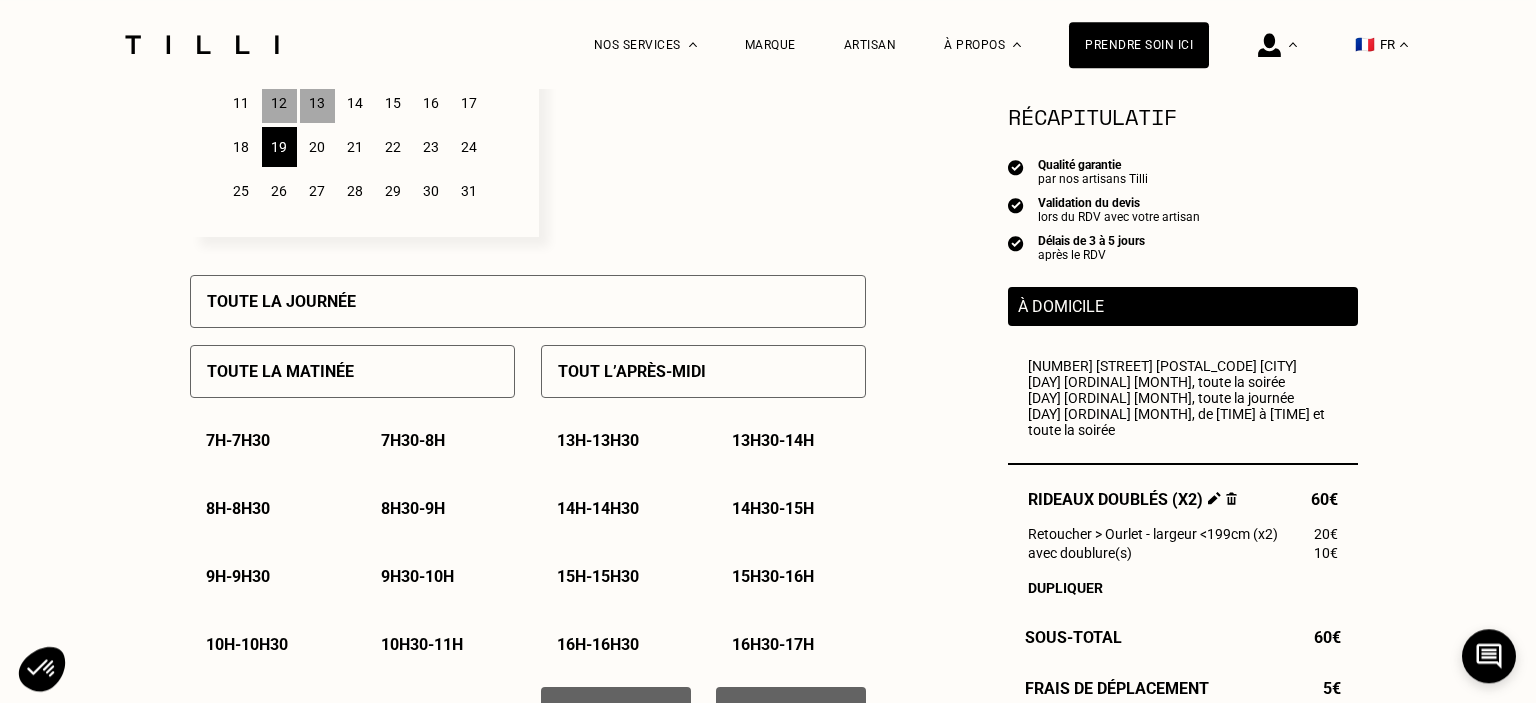 scroll, scrollTop: 739, scrollLeft: 0, axis: vertical 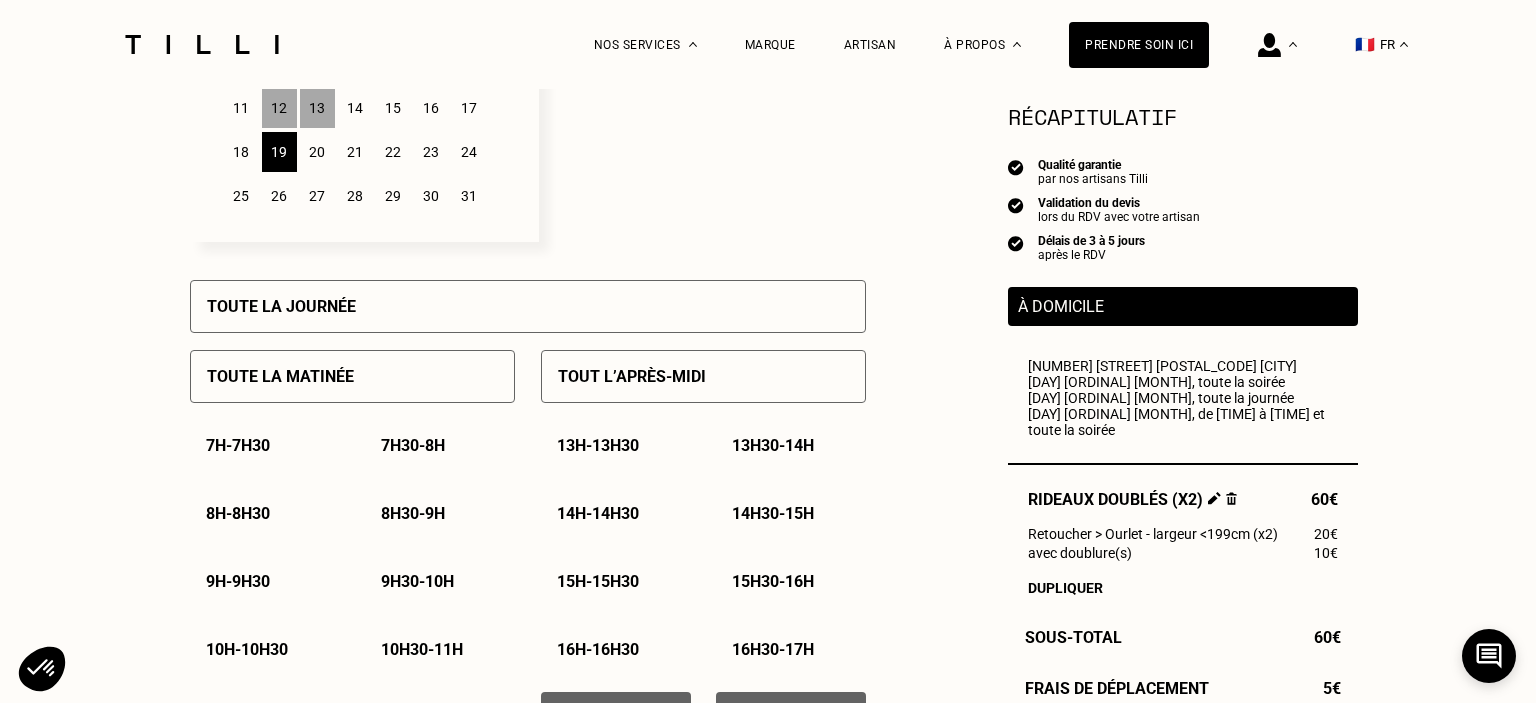 click on "12" at bounding box center (279, 108) 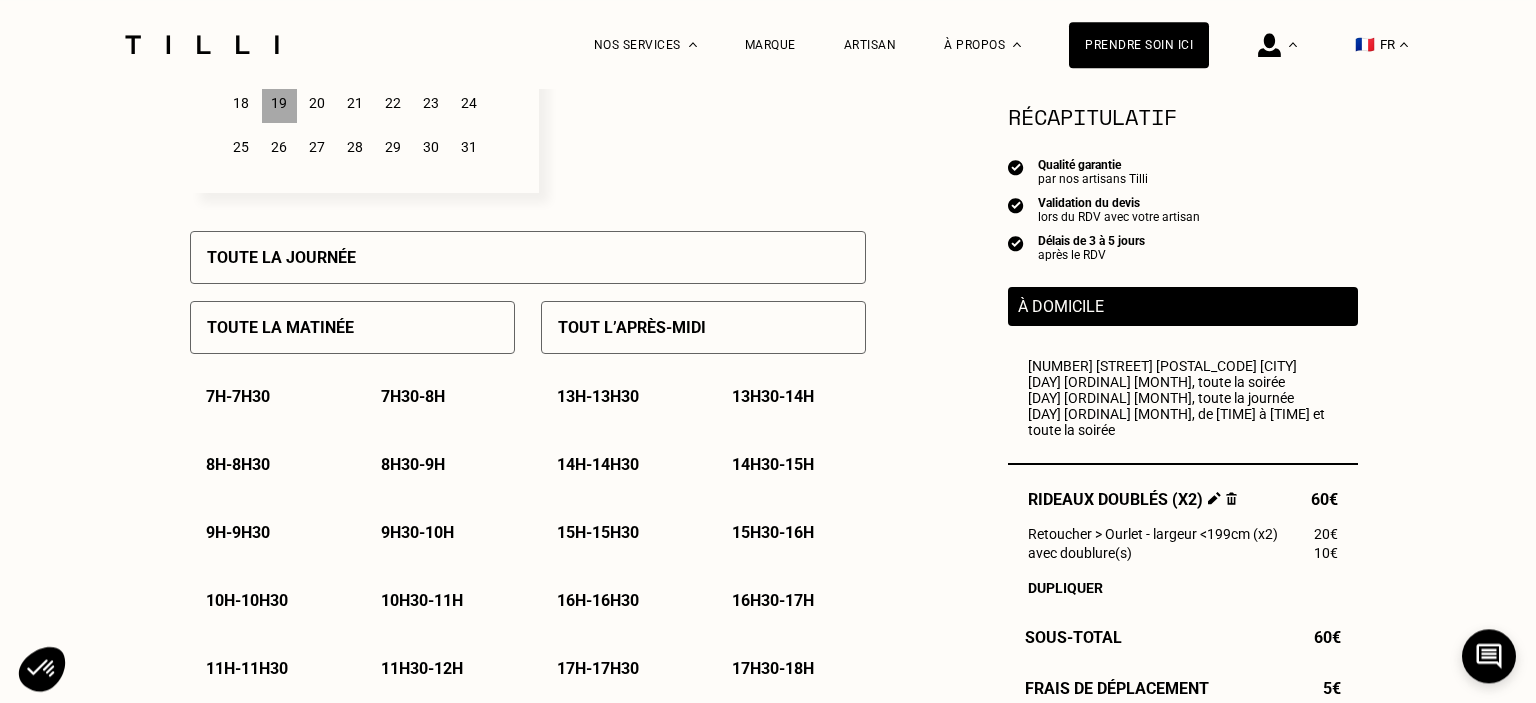 scroll, scrollTop: 1056, scrollLeft: 0, axis: vertical 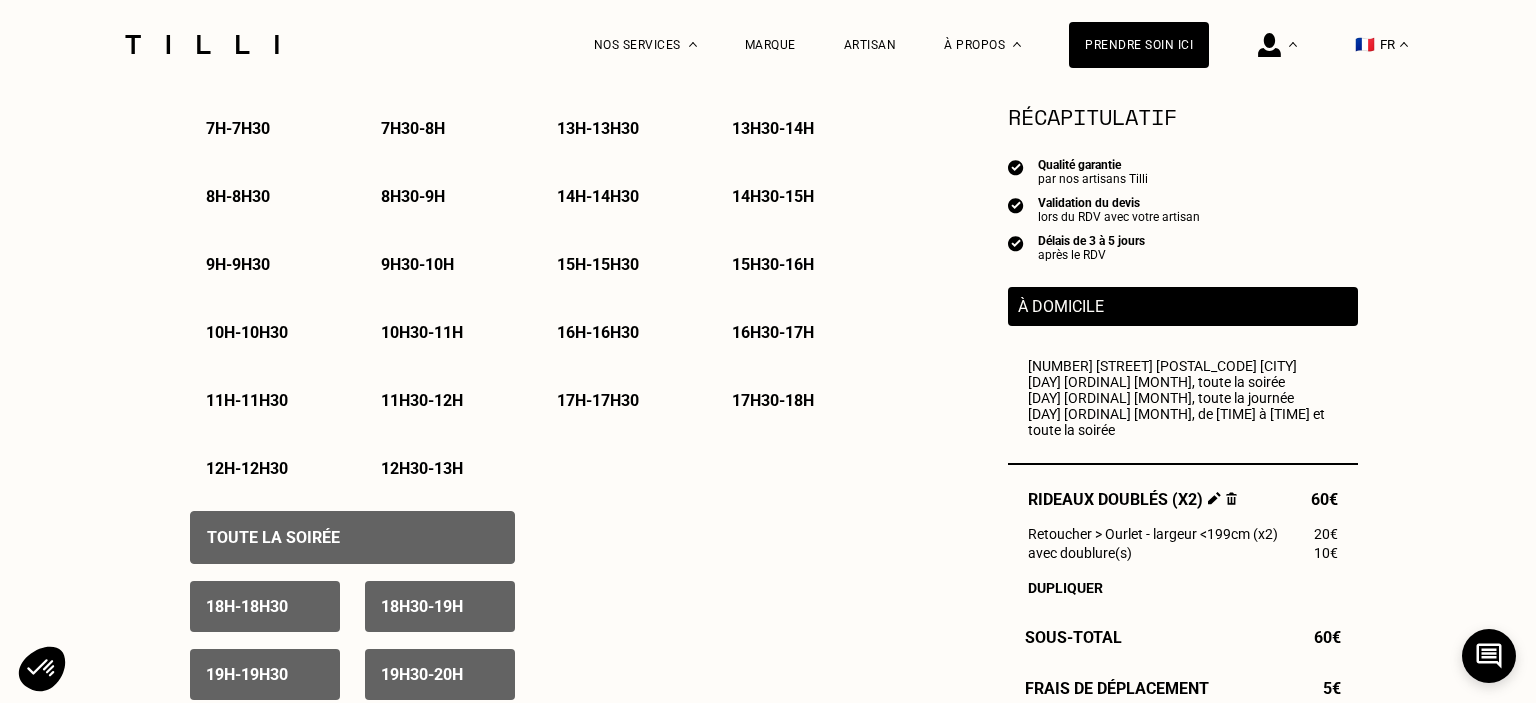 click on "[TIME]  -  [TIME]" at bounding box center (616, 400) 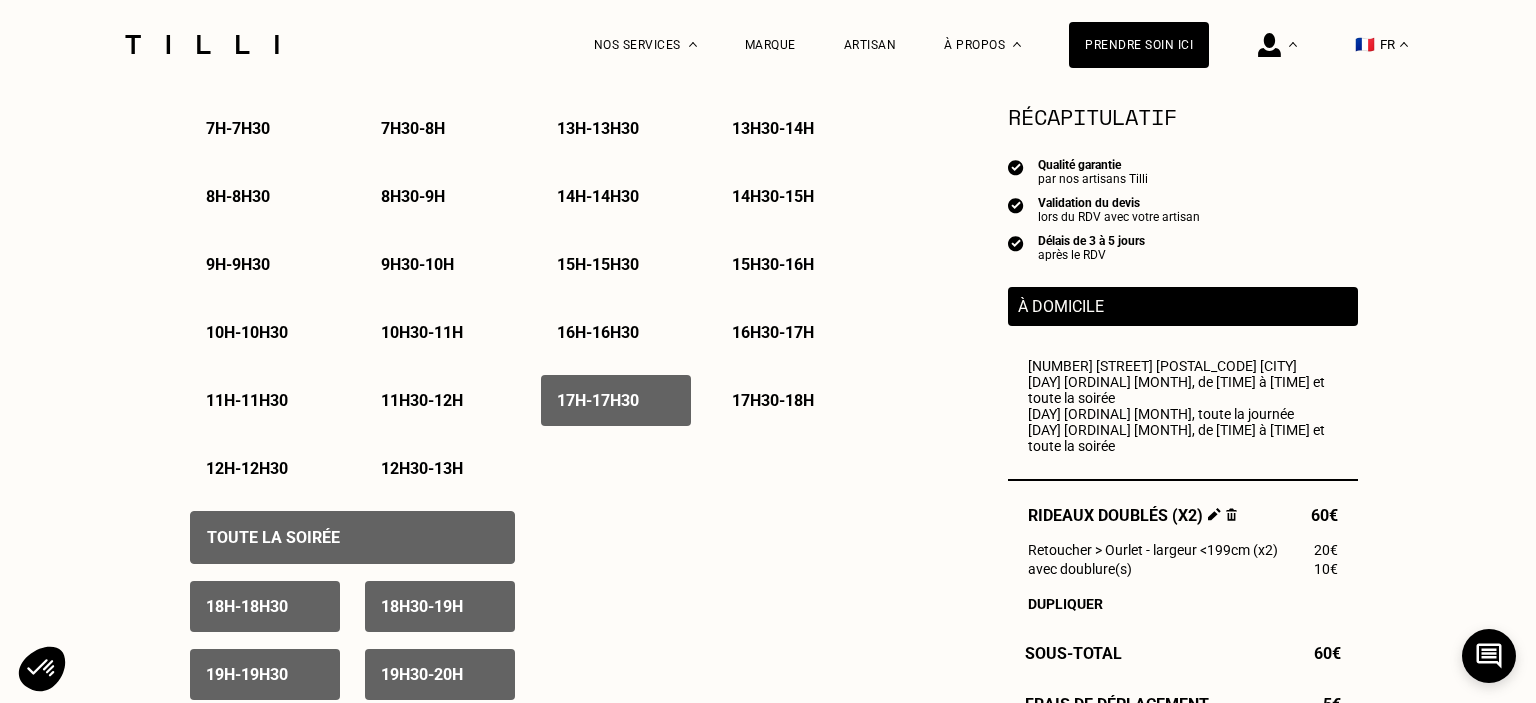 click on "17h30  -  18h" at bounding box center [773, 400] 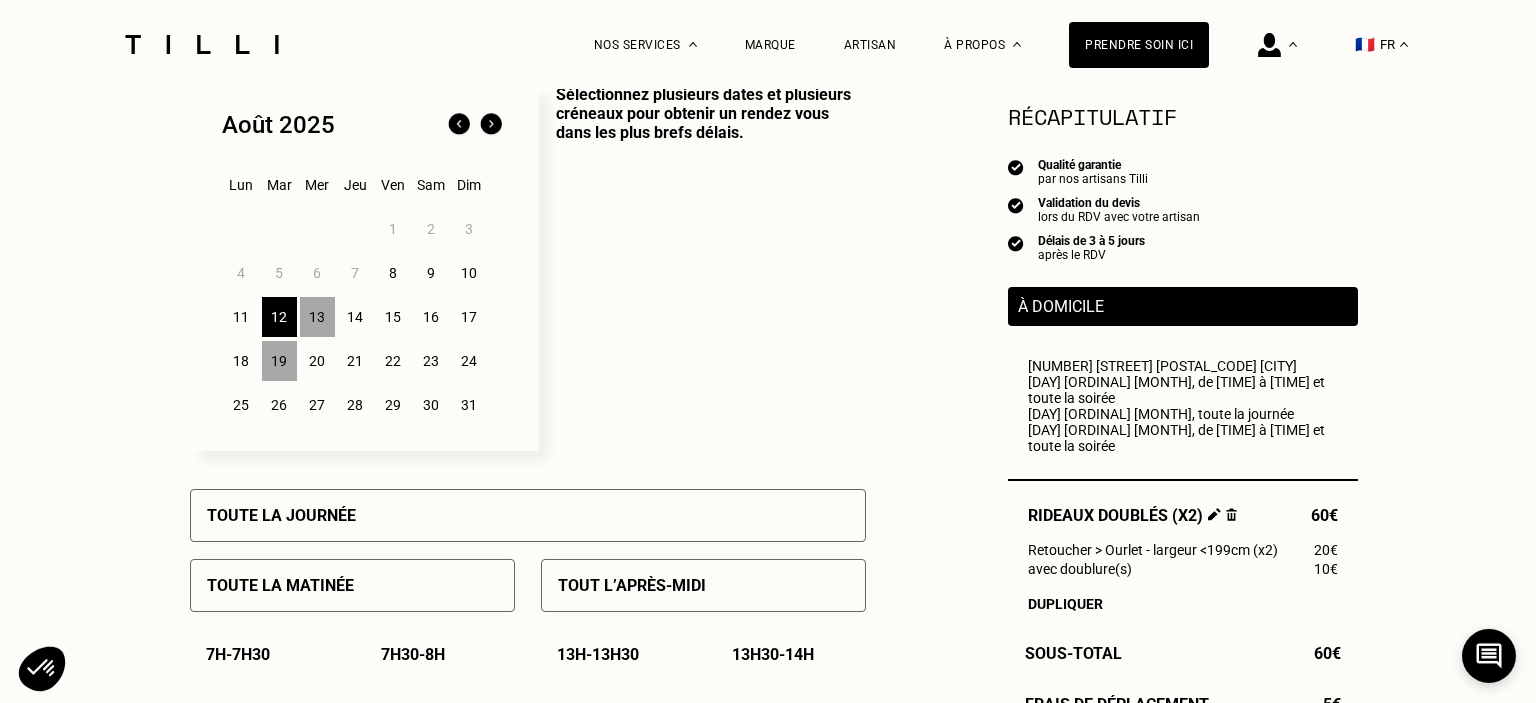 scroll, scrollTop: 528, scrollLeft: 0, axis: vertical 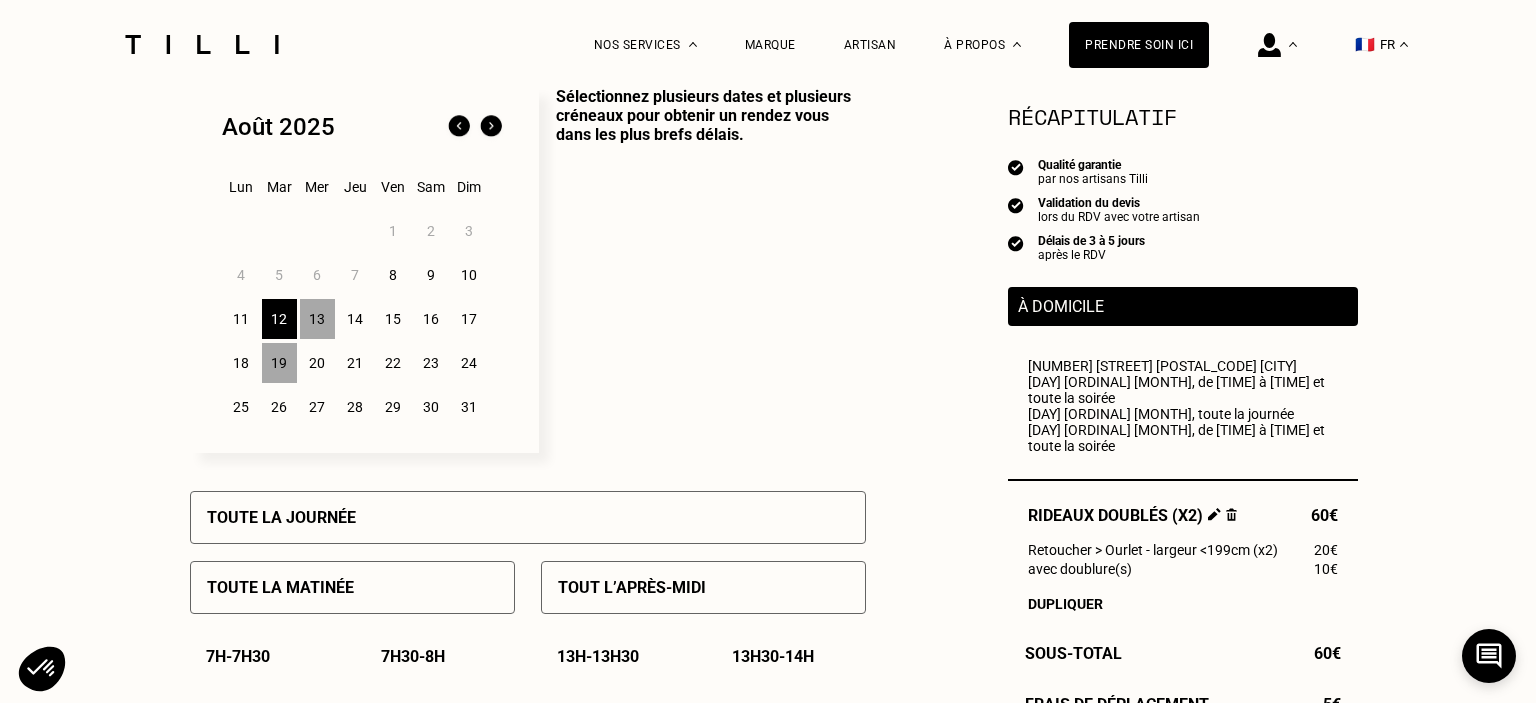 click at bounding box center [491, 127] 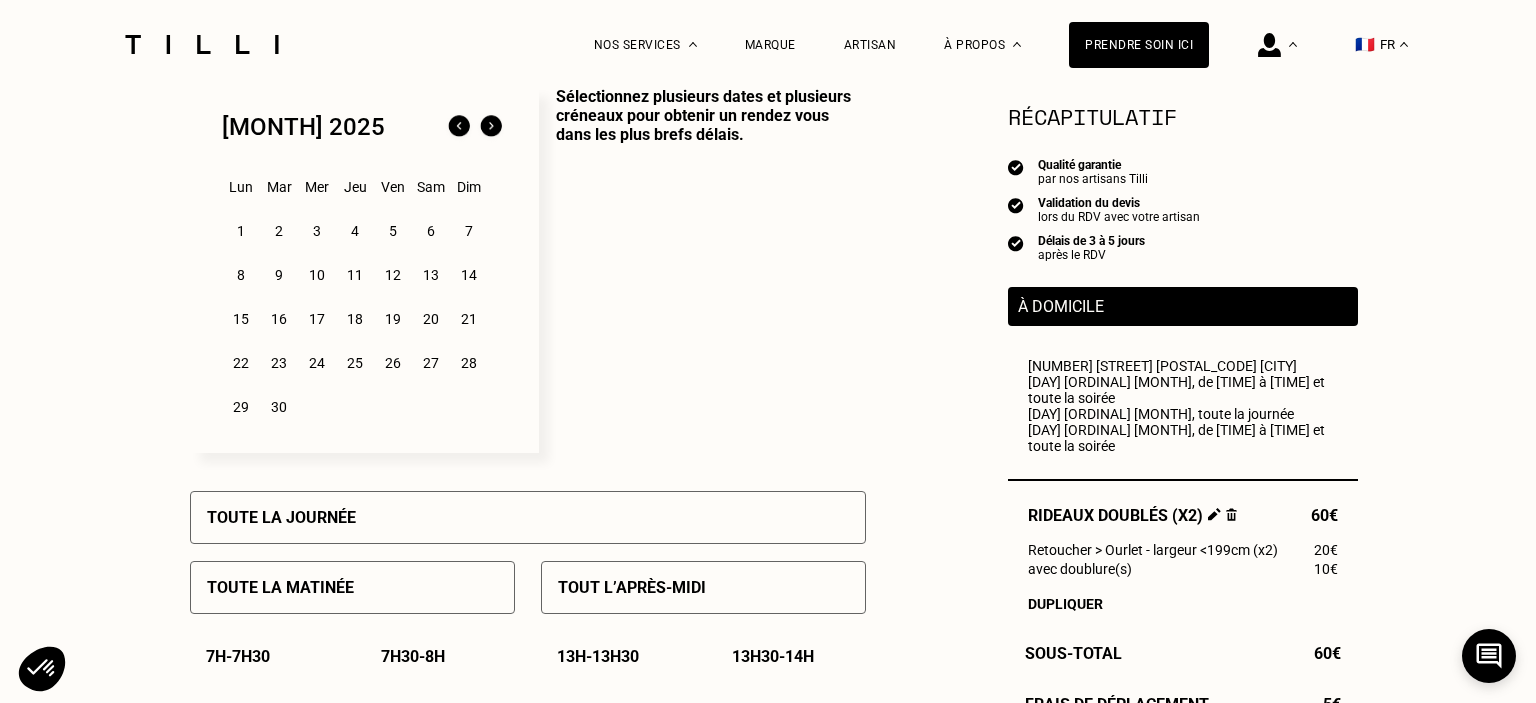 click on "1" at bounding box center [241, 231] 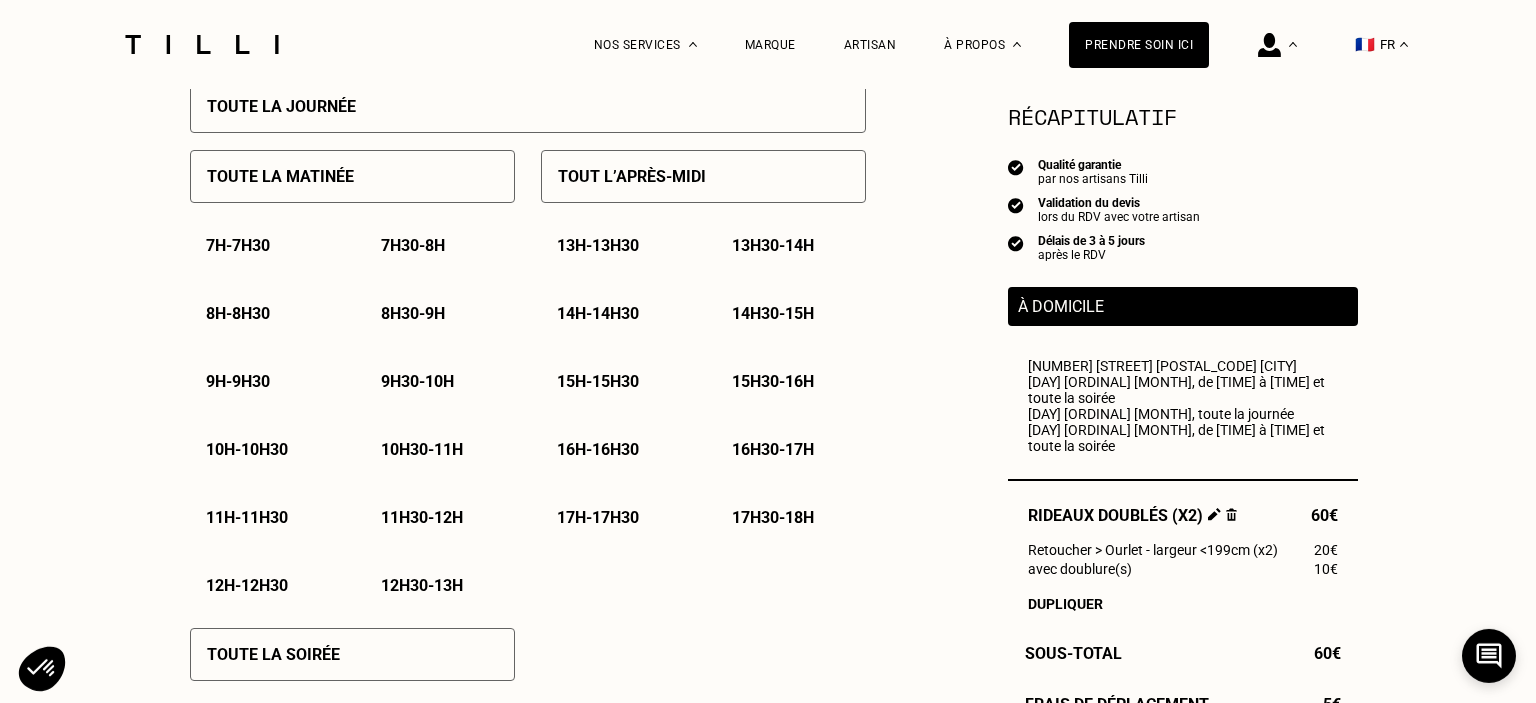 scroll, scrollTop: 950, scrollLeft: 0, axis: vertical 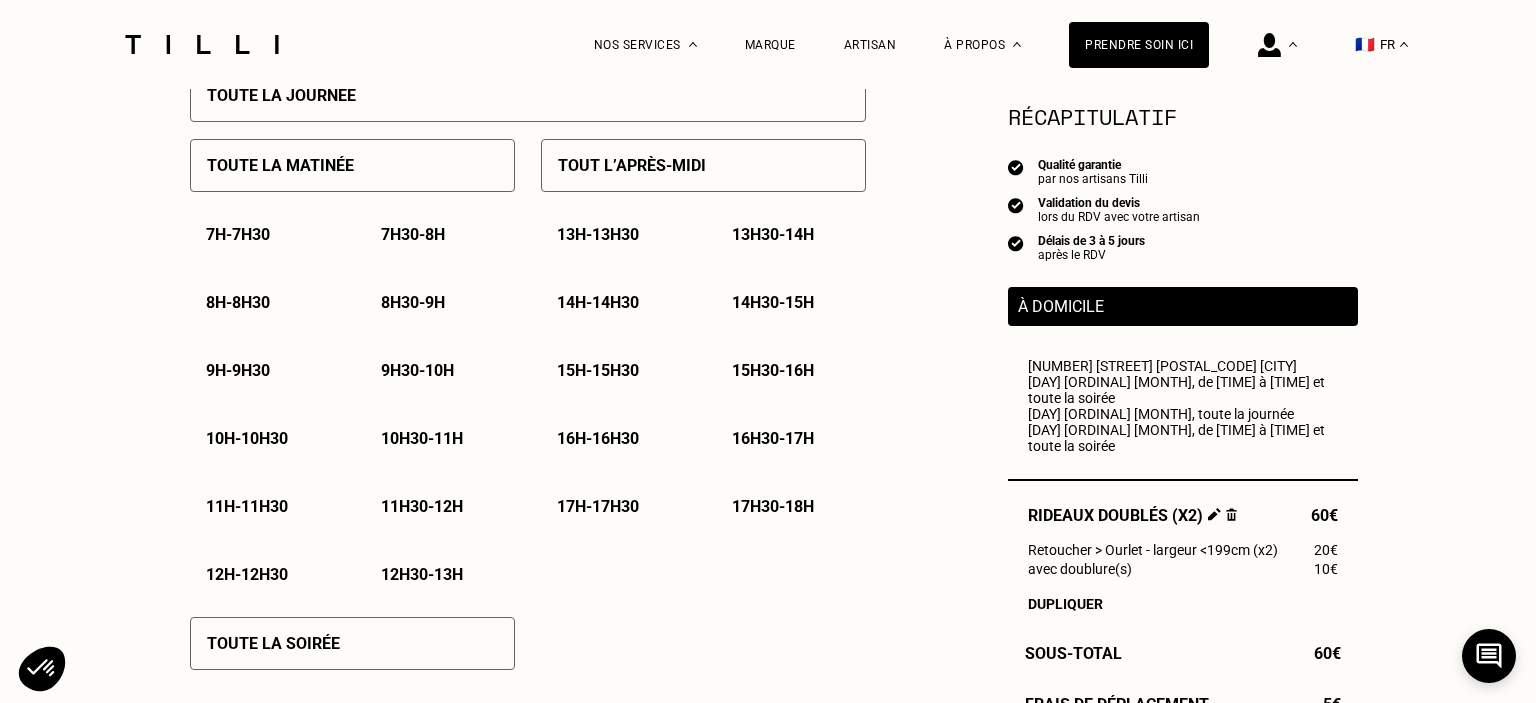 click on "[TIME]  -  [TIME]" at bounding box center [598, 506] 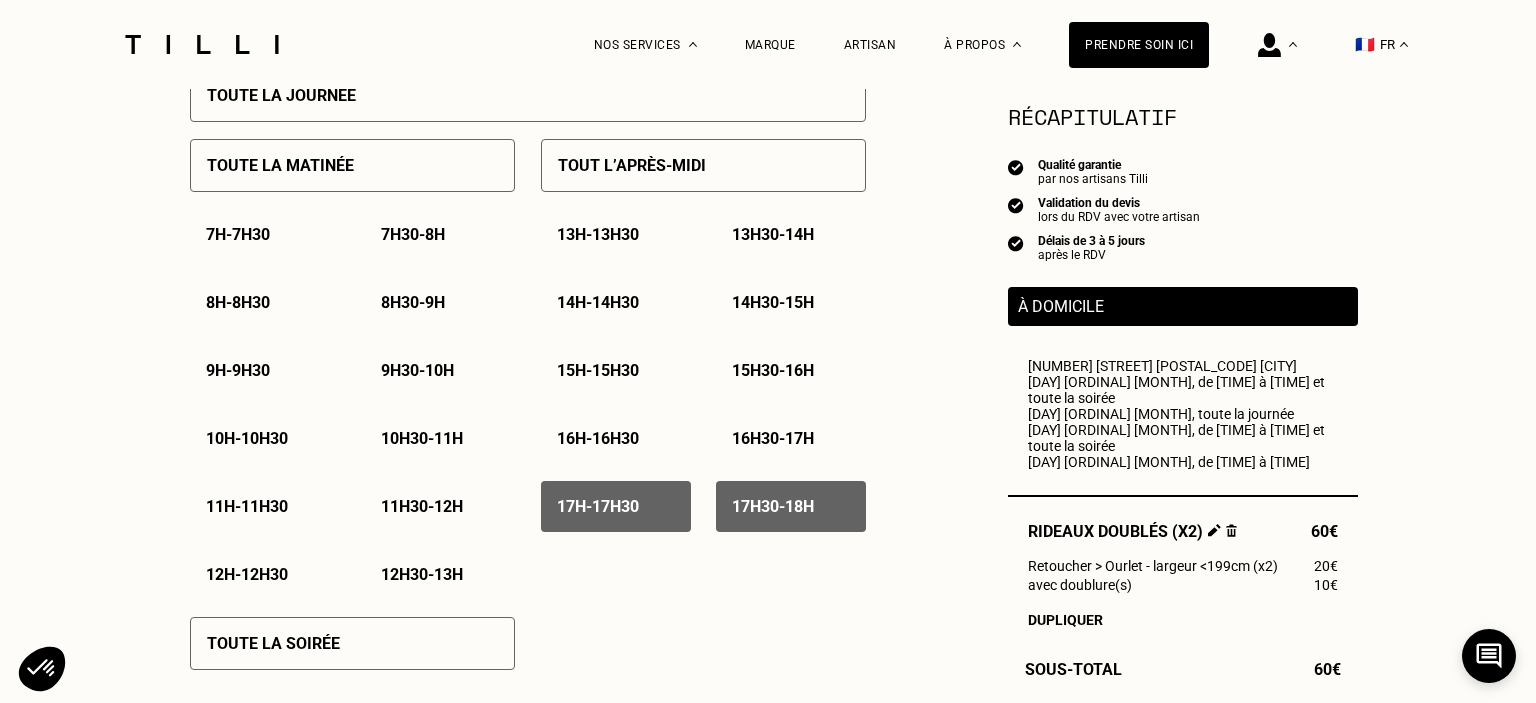 click on "Toute la soirée" at bounding box center (352, 643) 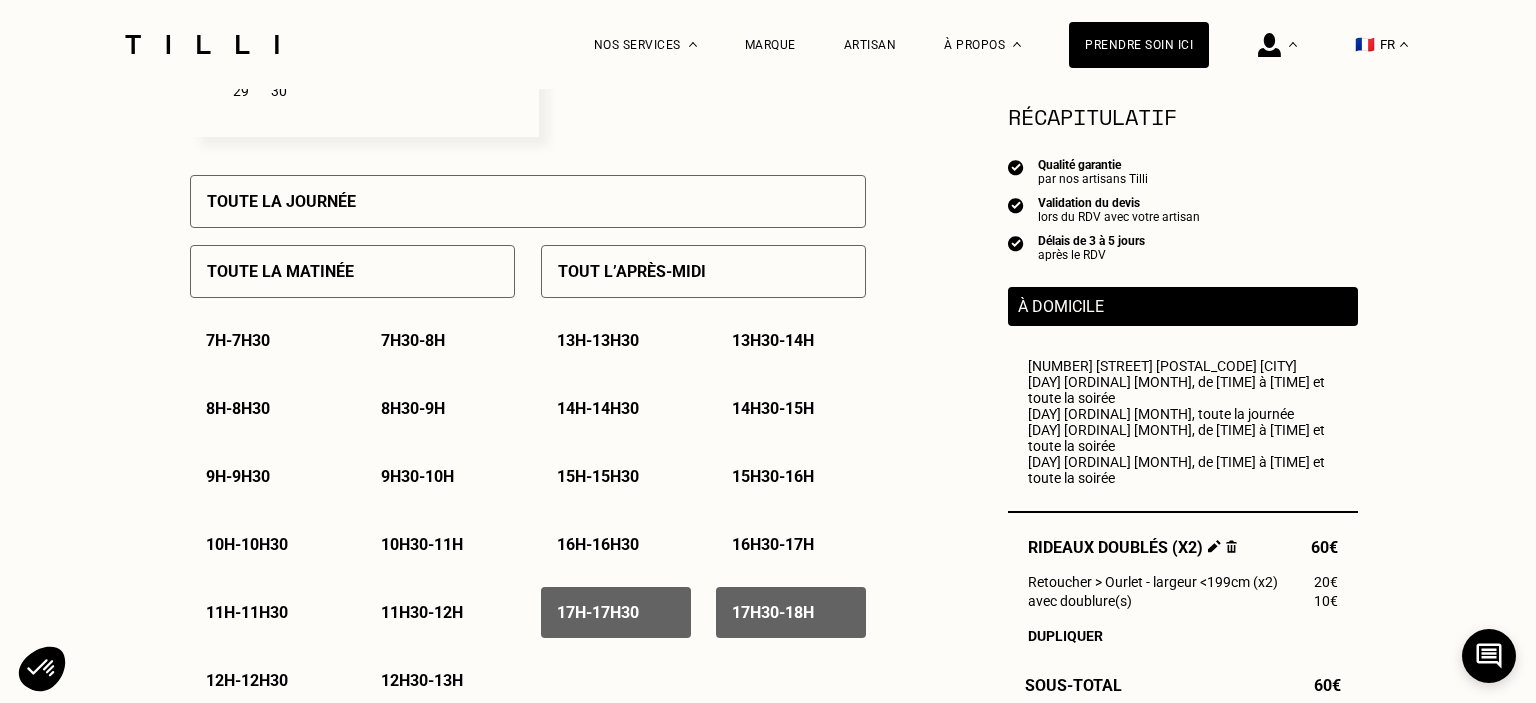 scroll, scrollTop: 528, scrollLeft: 0, axis: vertical 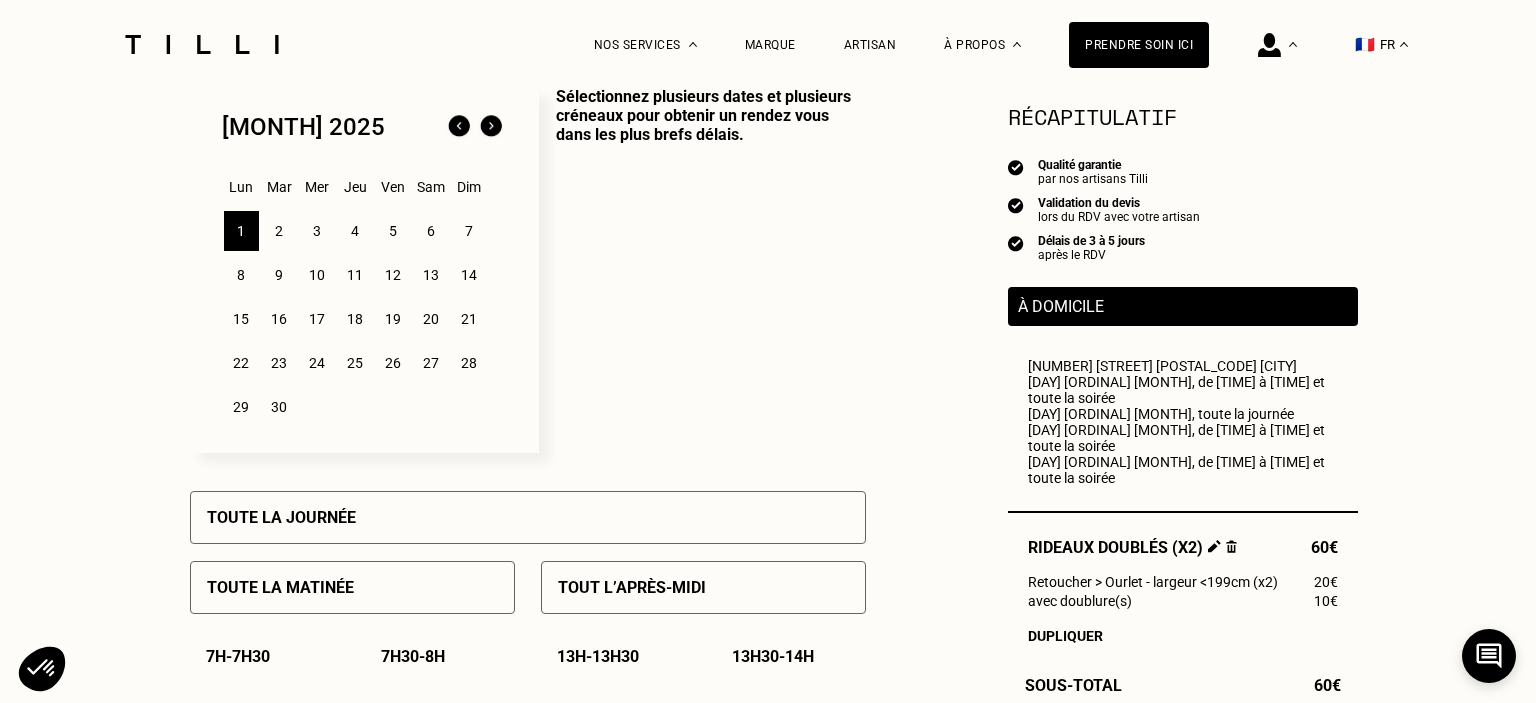 click on "4" at bounding box center [355, 231] 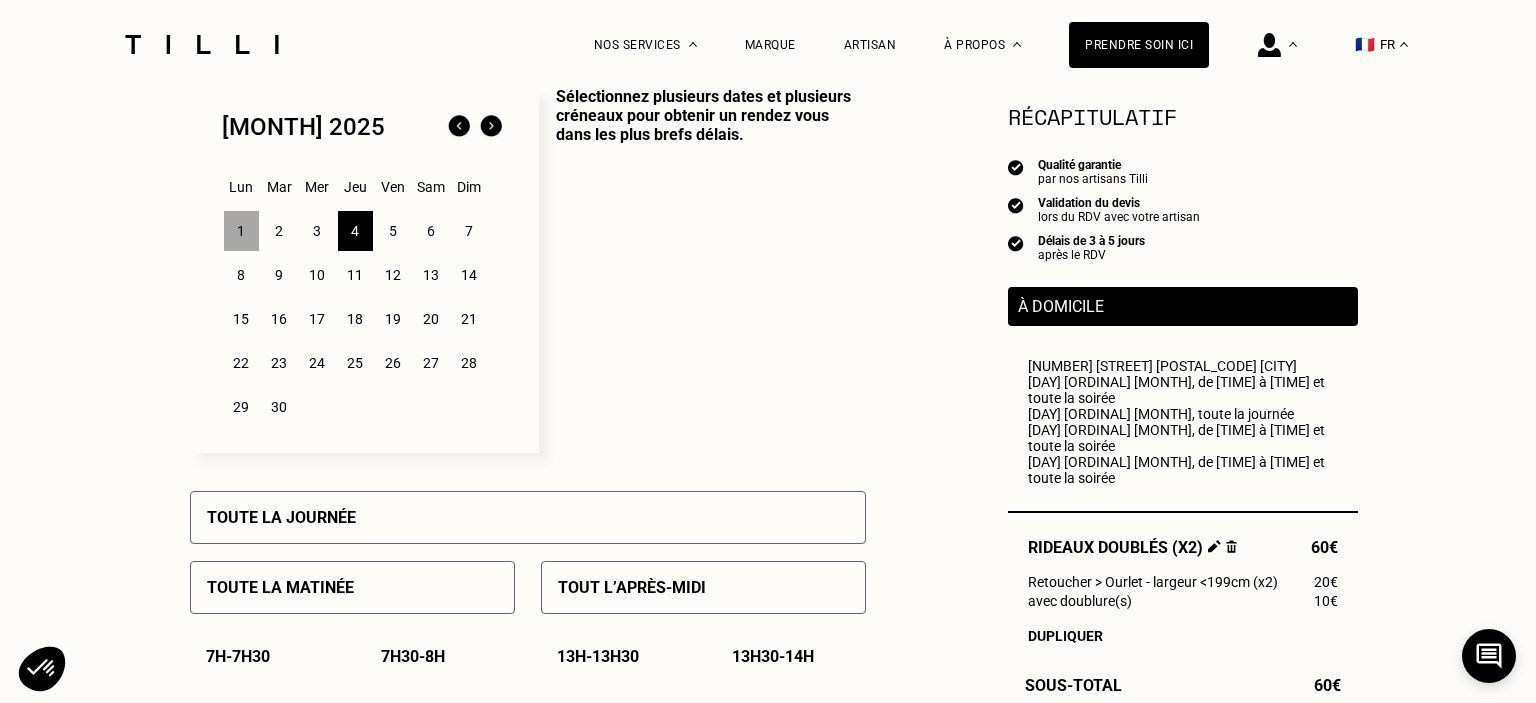 click on "4" at bounding box center (355, 231) 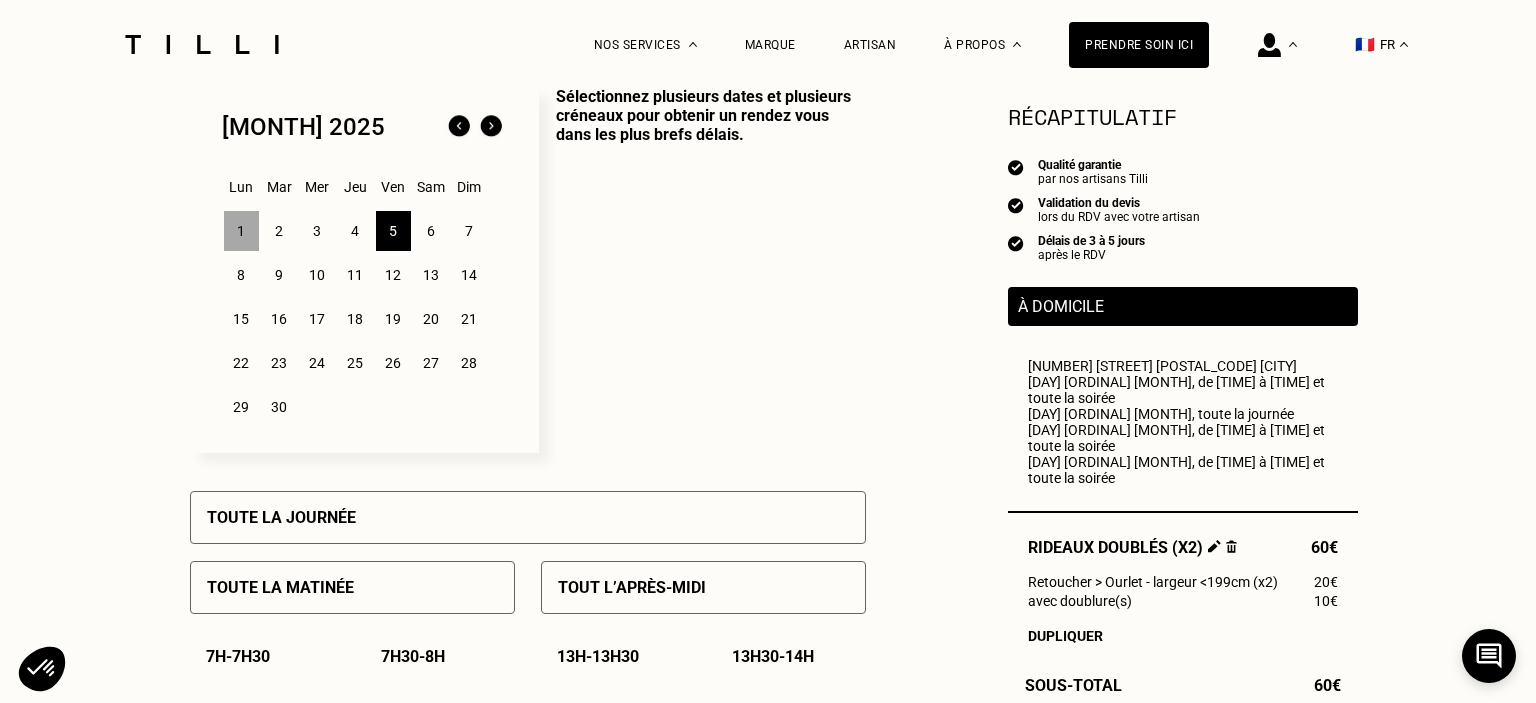 scroll, scrollTop: 739, scrollLeft: 0, axis: vertical 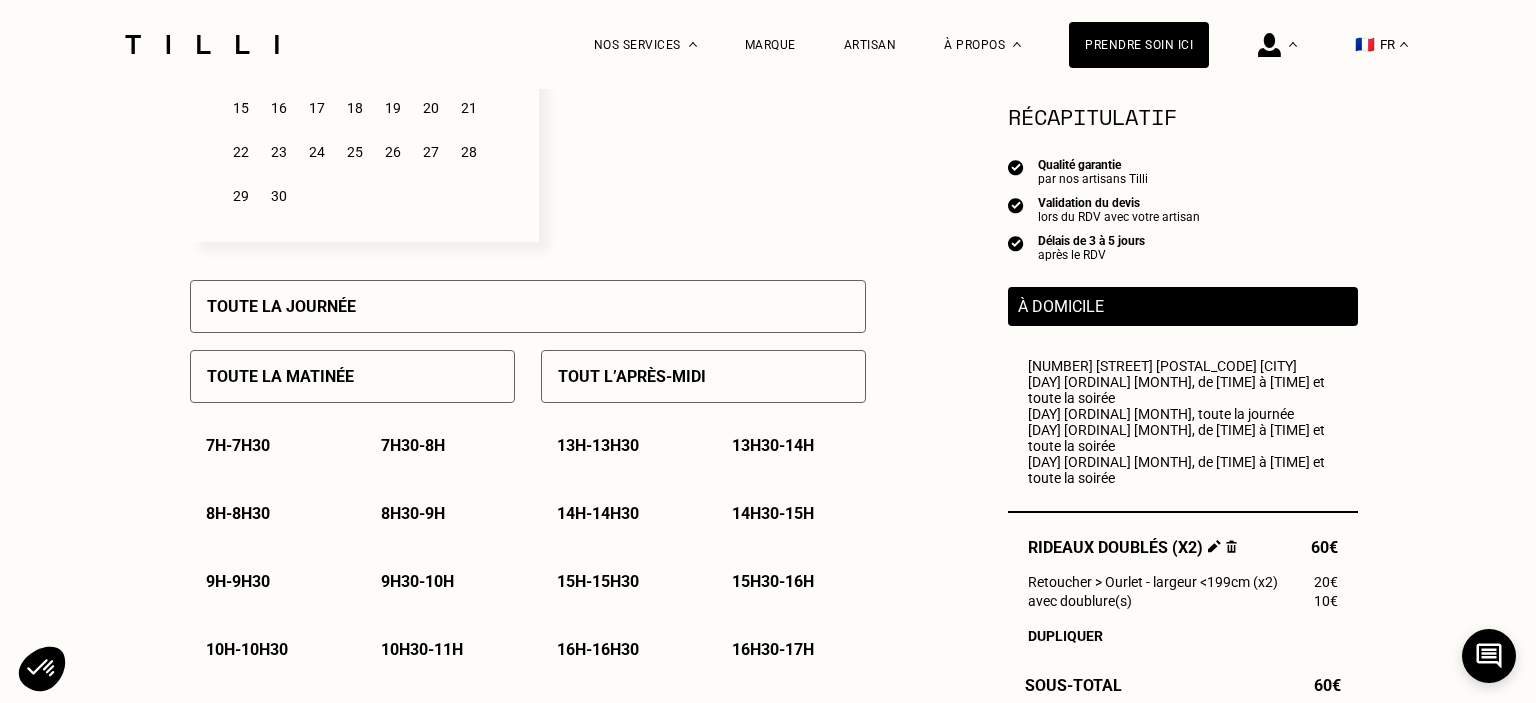 click on "Toute la journée" at bounding box center [528, 306] 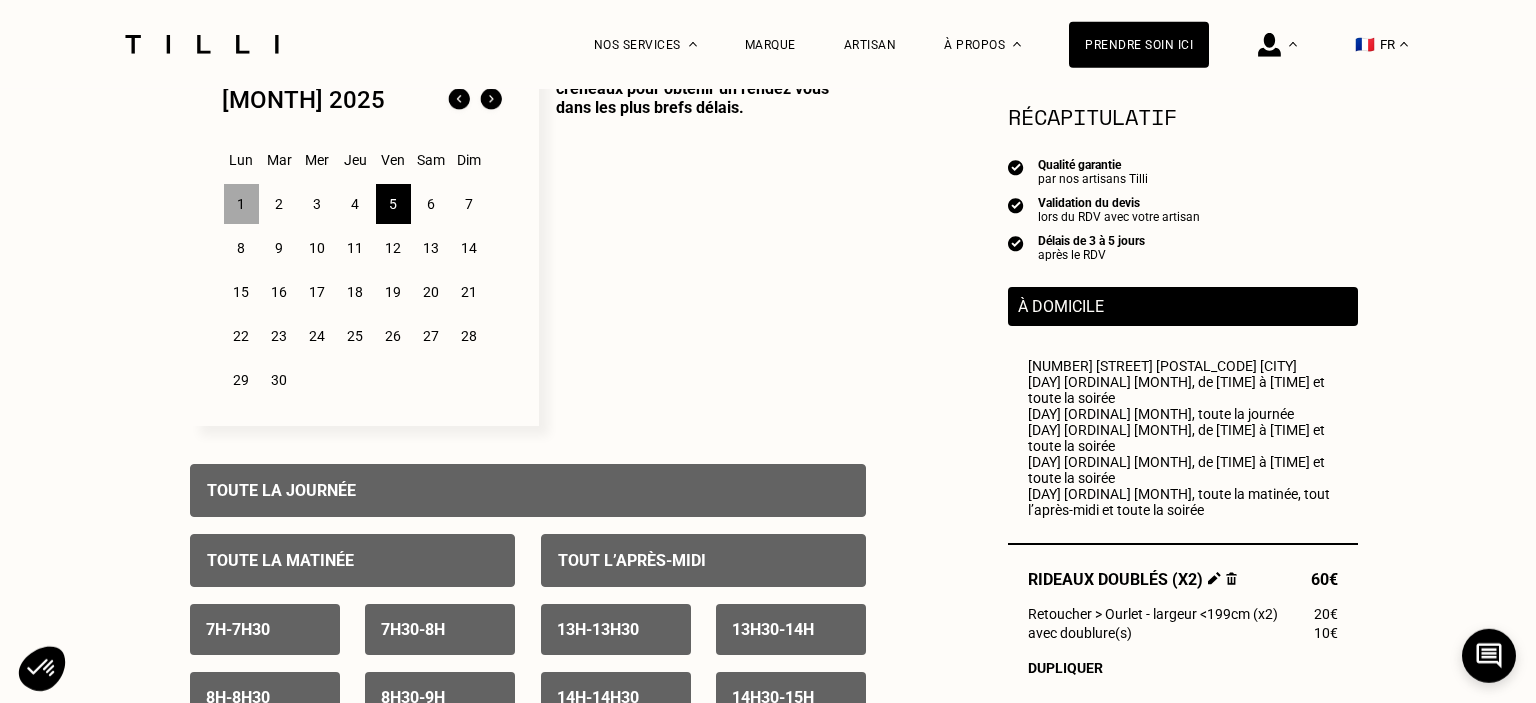 scroll, scrollTop: 422, scrollLeft: 0, axis: vertical 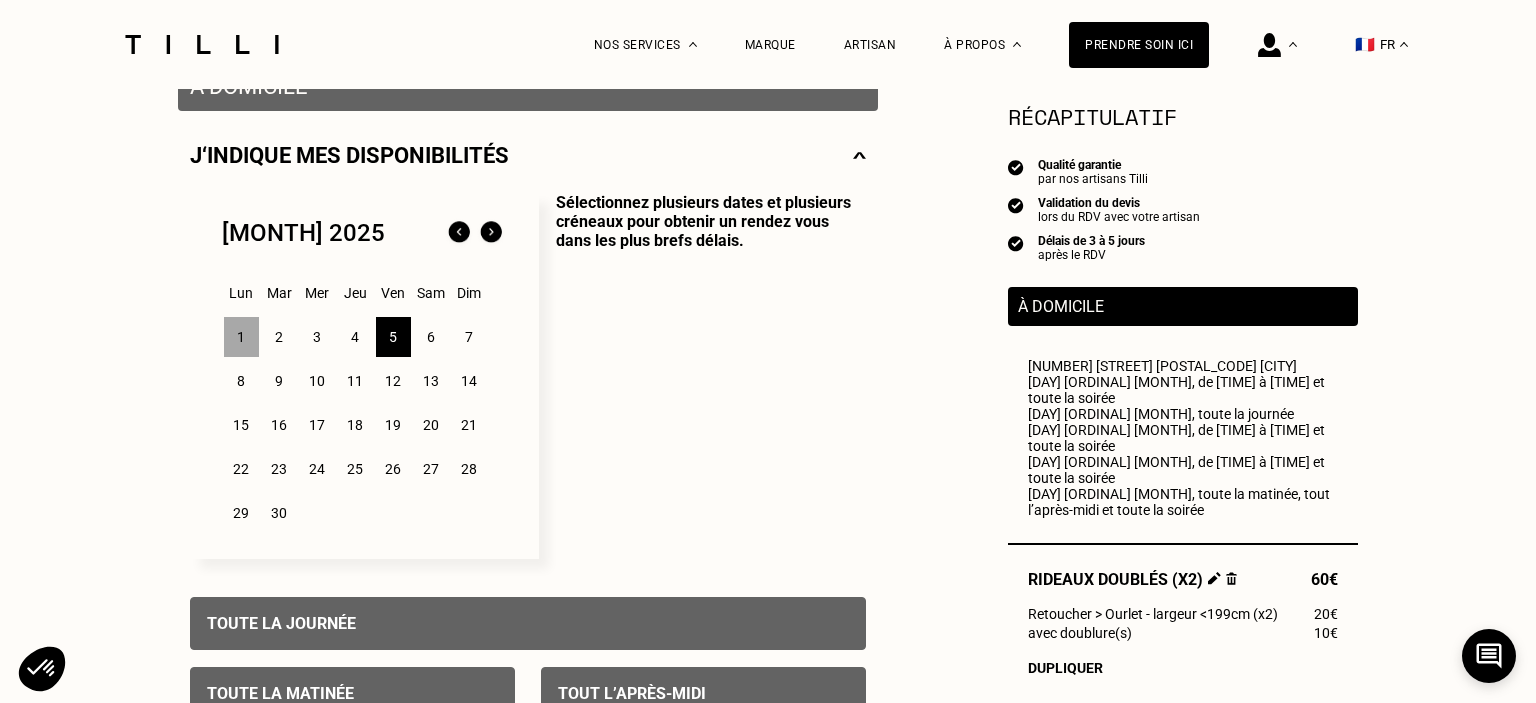click on "12" at bounding box center (393, 381) 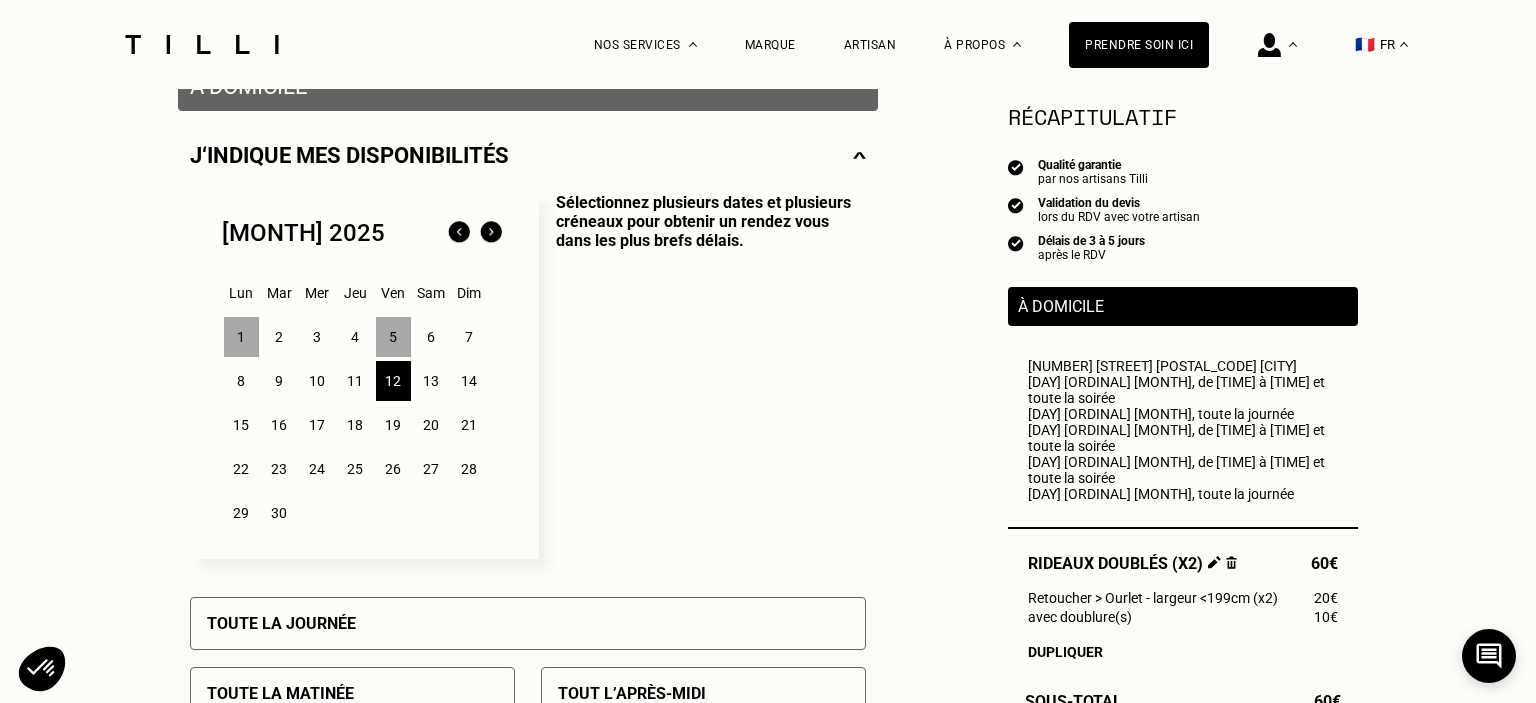 scroll, scrollTop: 528, scrollLeft: 0, axis: vertical 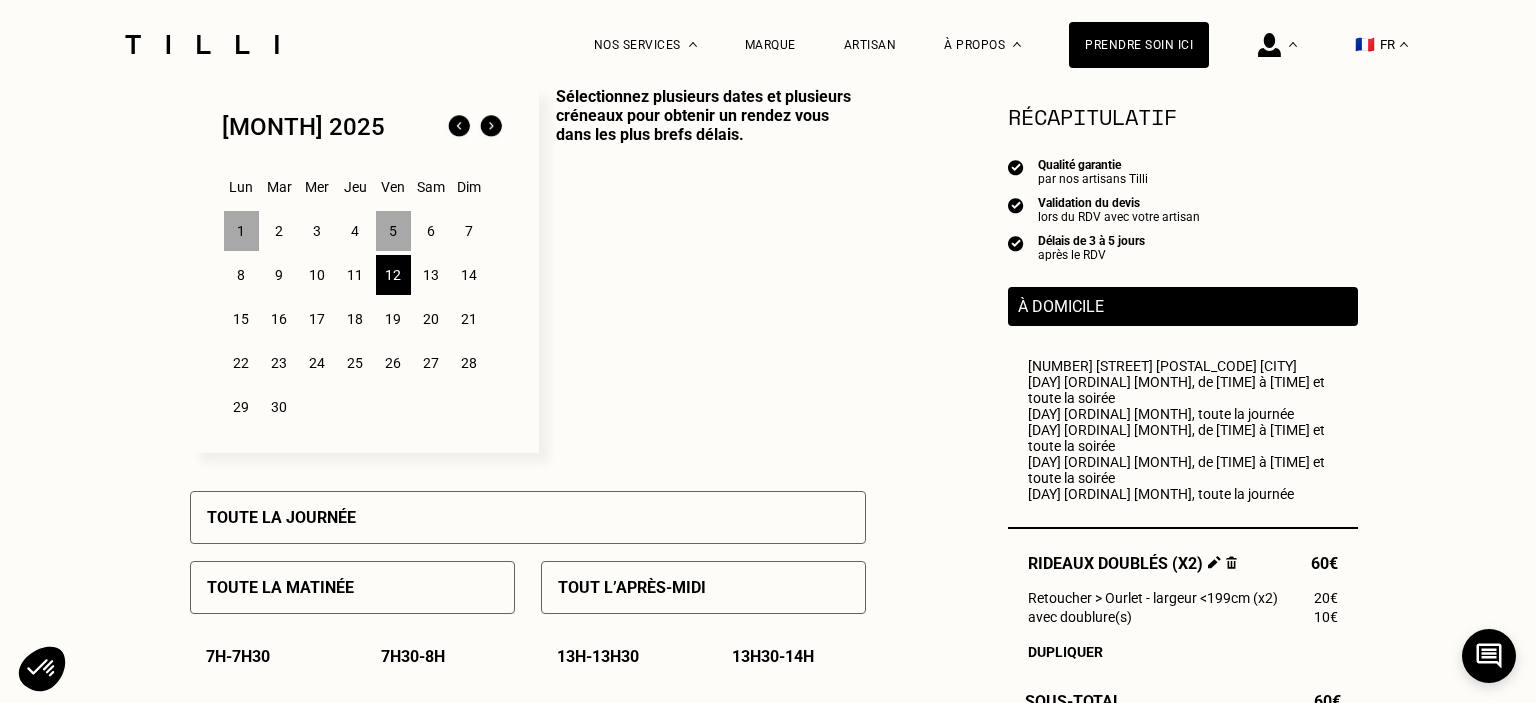 click on "Toute la journée" at bounding box center [528, 517] 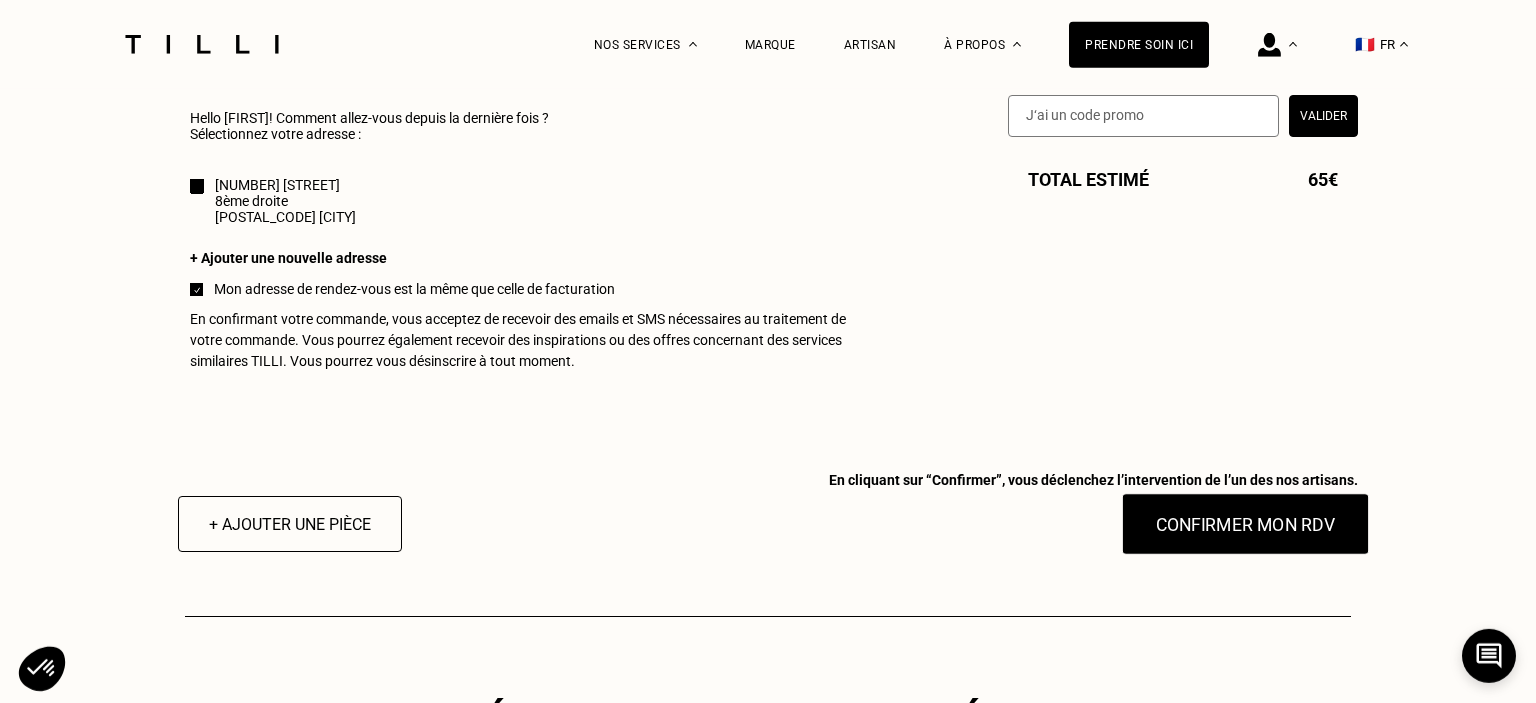 scroll, scrollTop: 1900, scrollLeft: 0, axis: vertical 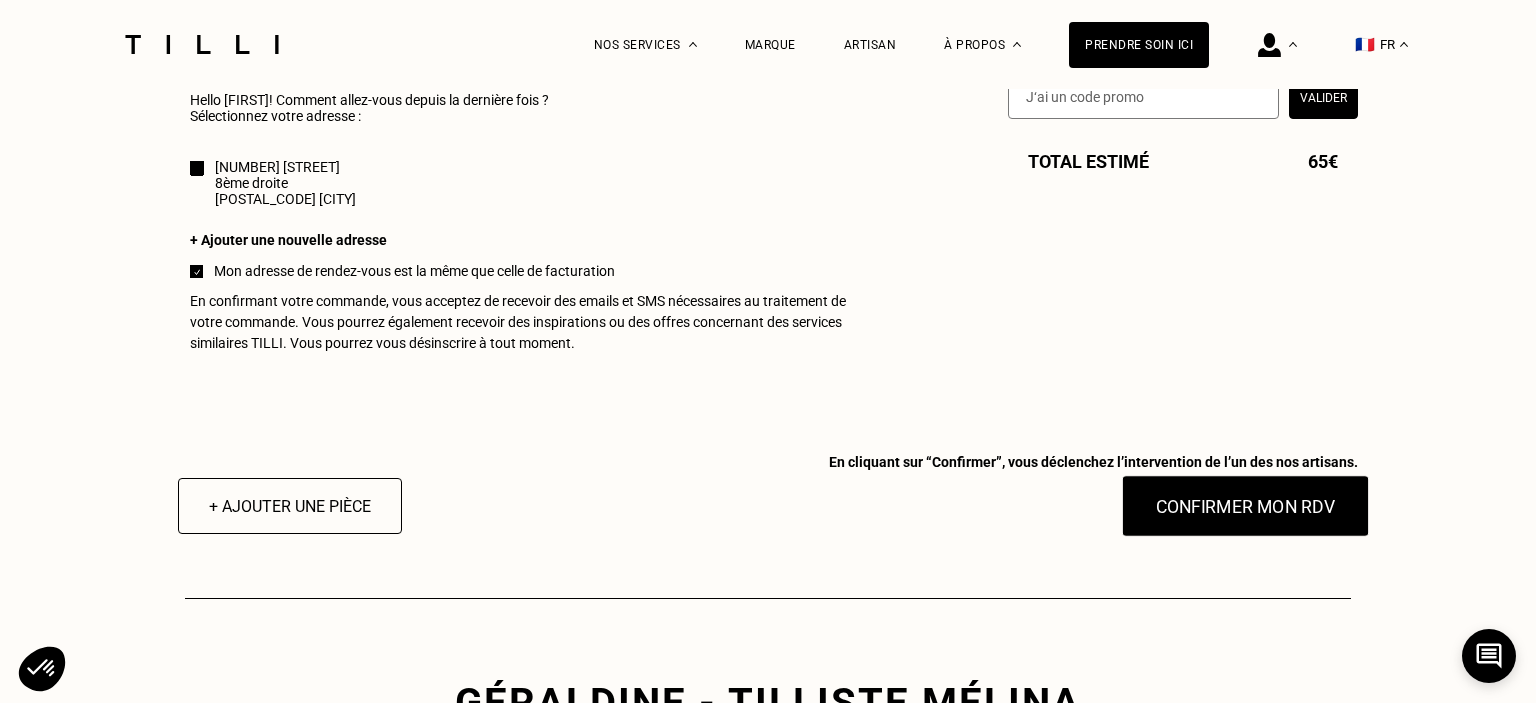 click on "Confirmer mon RDV" at bounding box center [1246, 506] 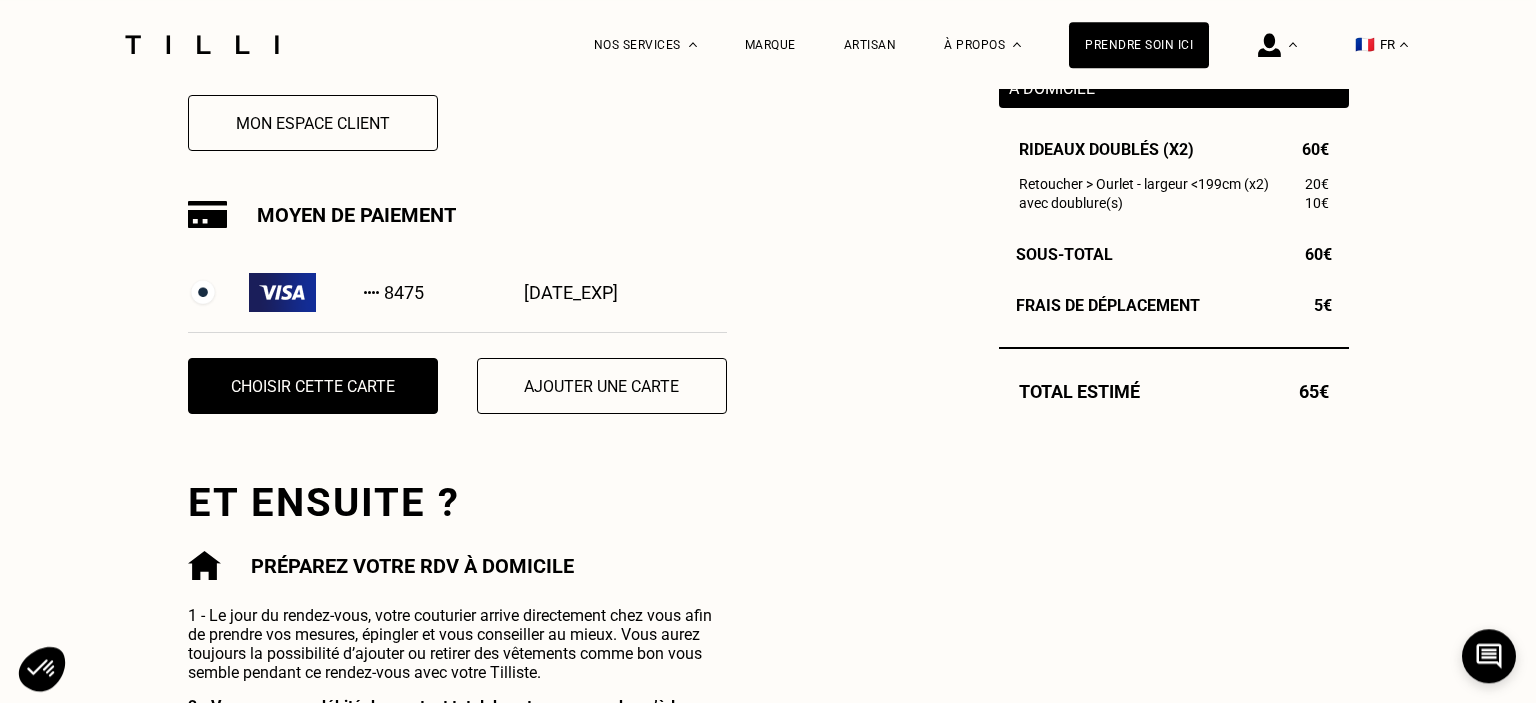 scroll, scrollTop: 528, scrollLeft: 0, axis: vertical 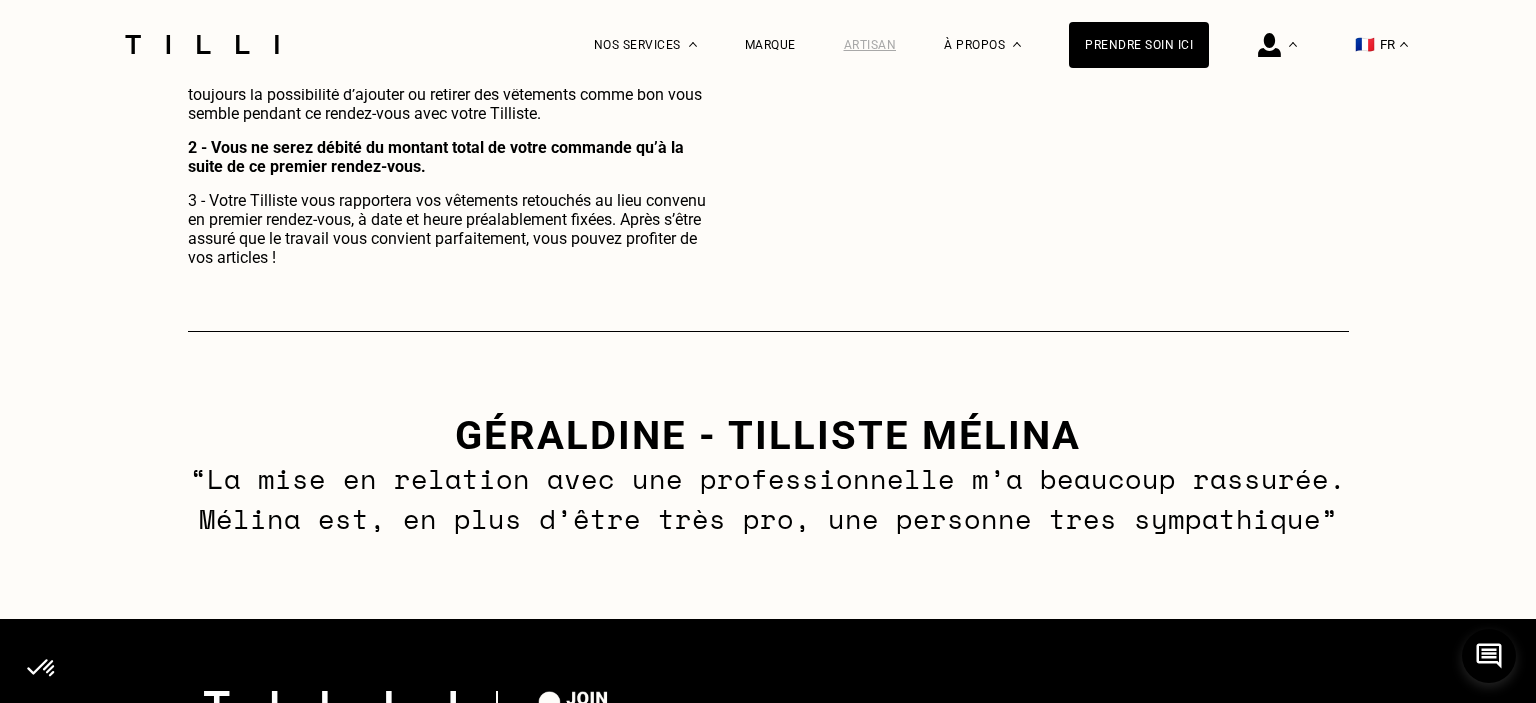click on "Artisan" at bounding box center [870, 45] 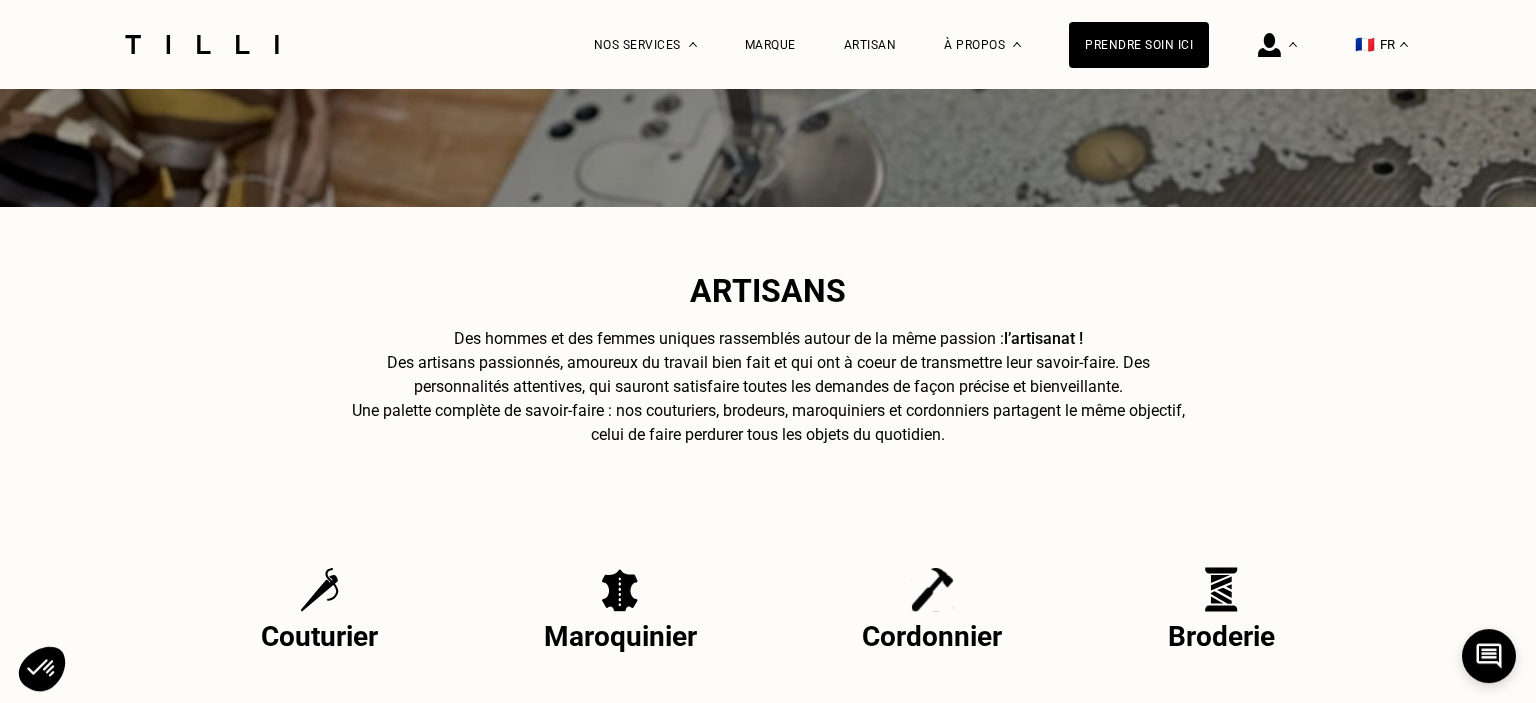 scroll, scrollTop: 528, scrollLeft: 0, axis: vertical 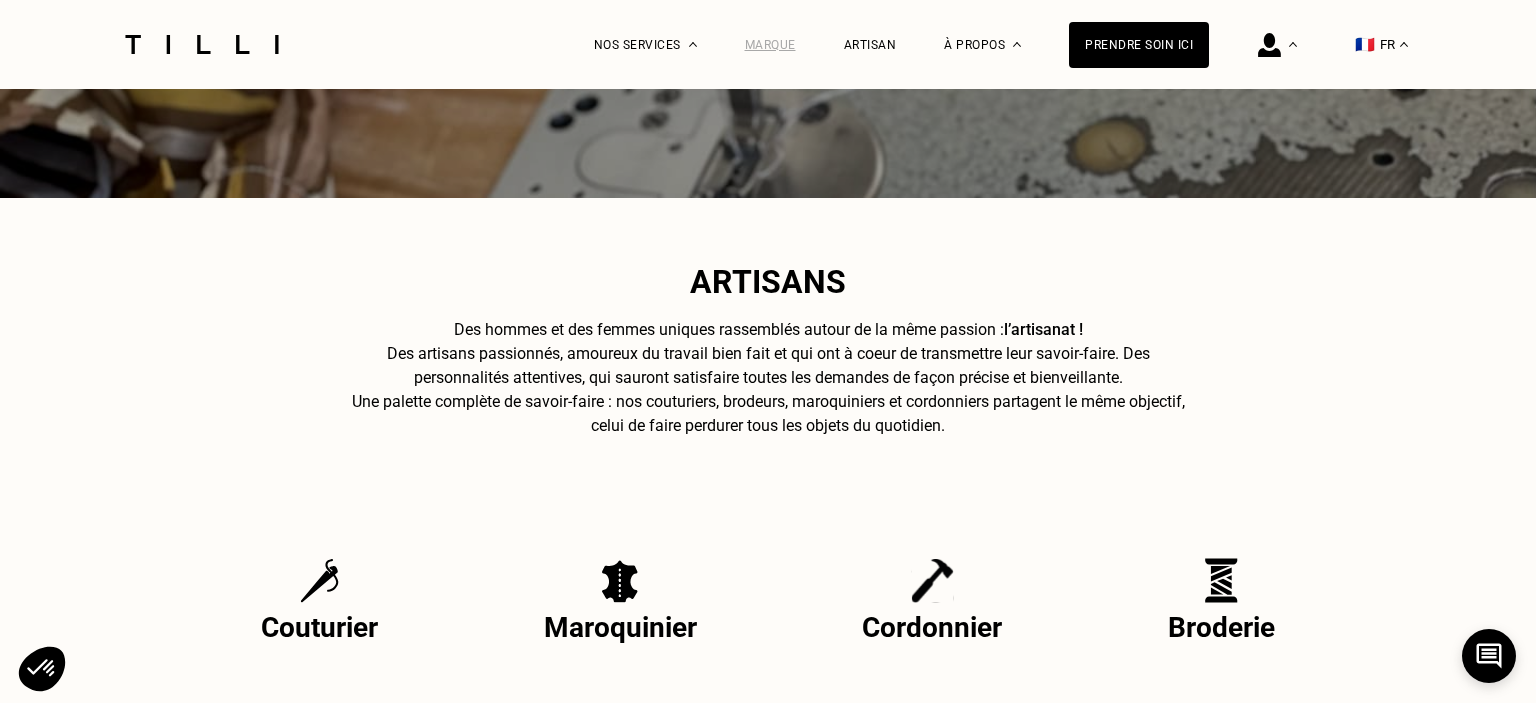 click on "Marque" at bounding box center (770, 45) 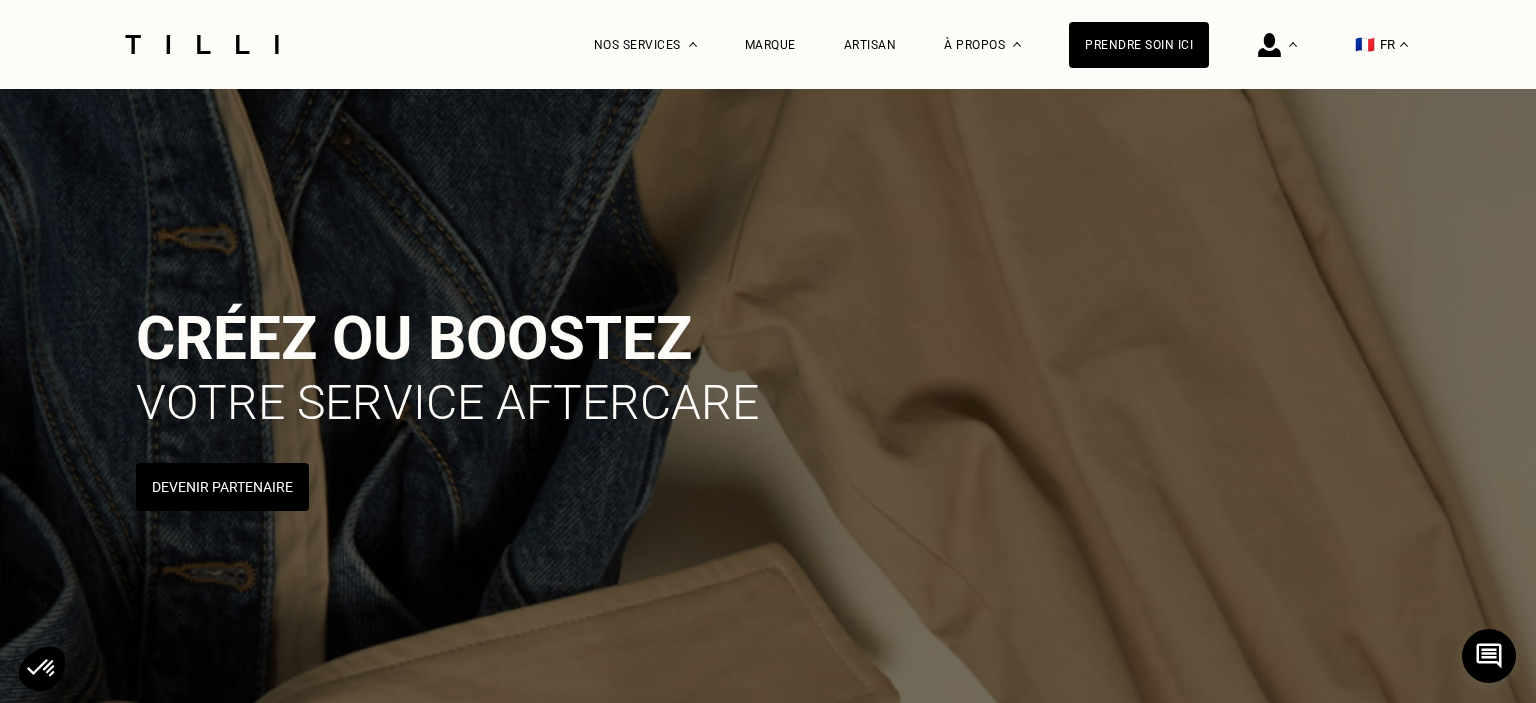 scroll, scrollTop: 105, scrollLeft: 0, axis: vertical 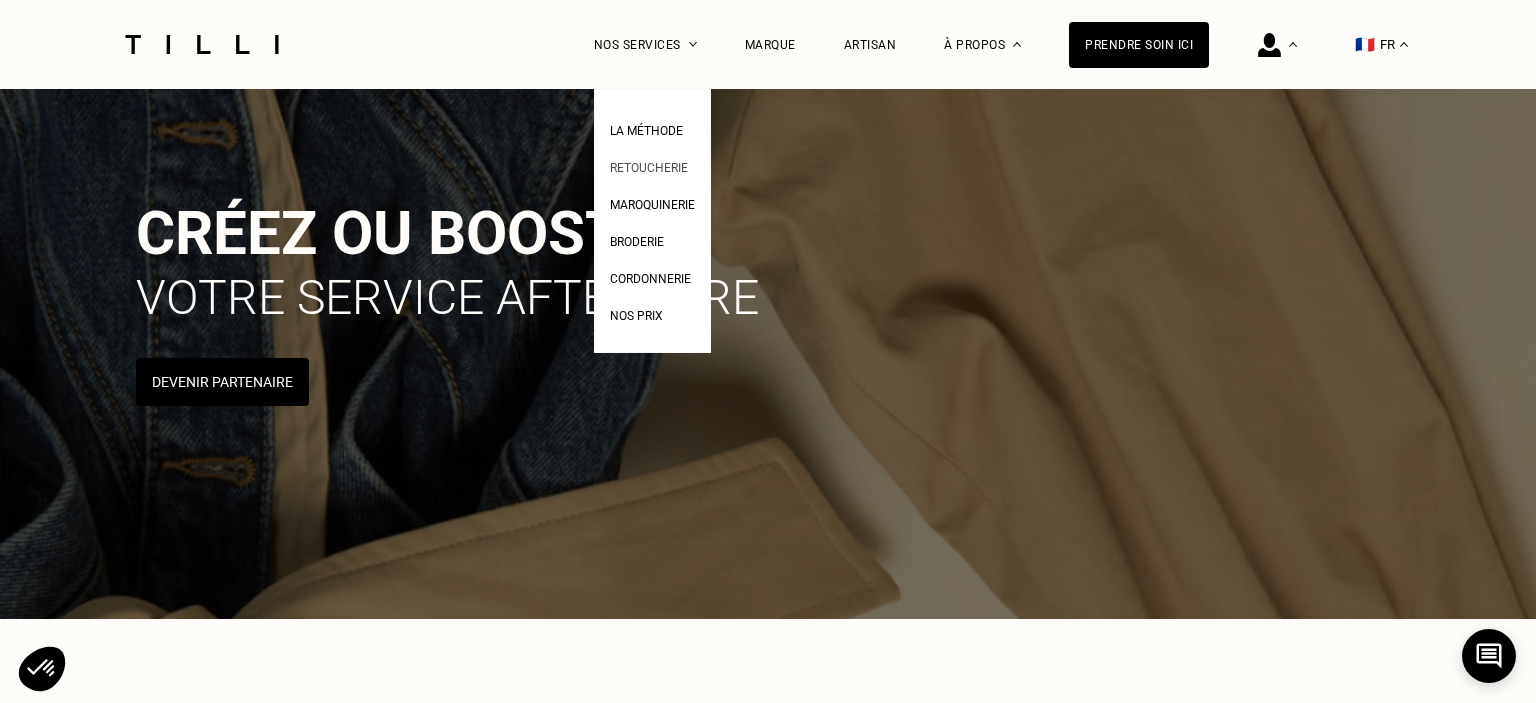 click on "Retoucherie" at bounding box center (649, 168) 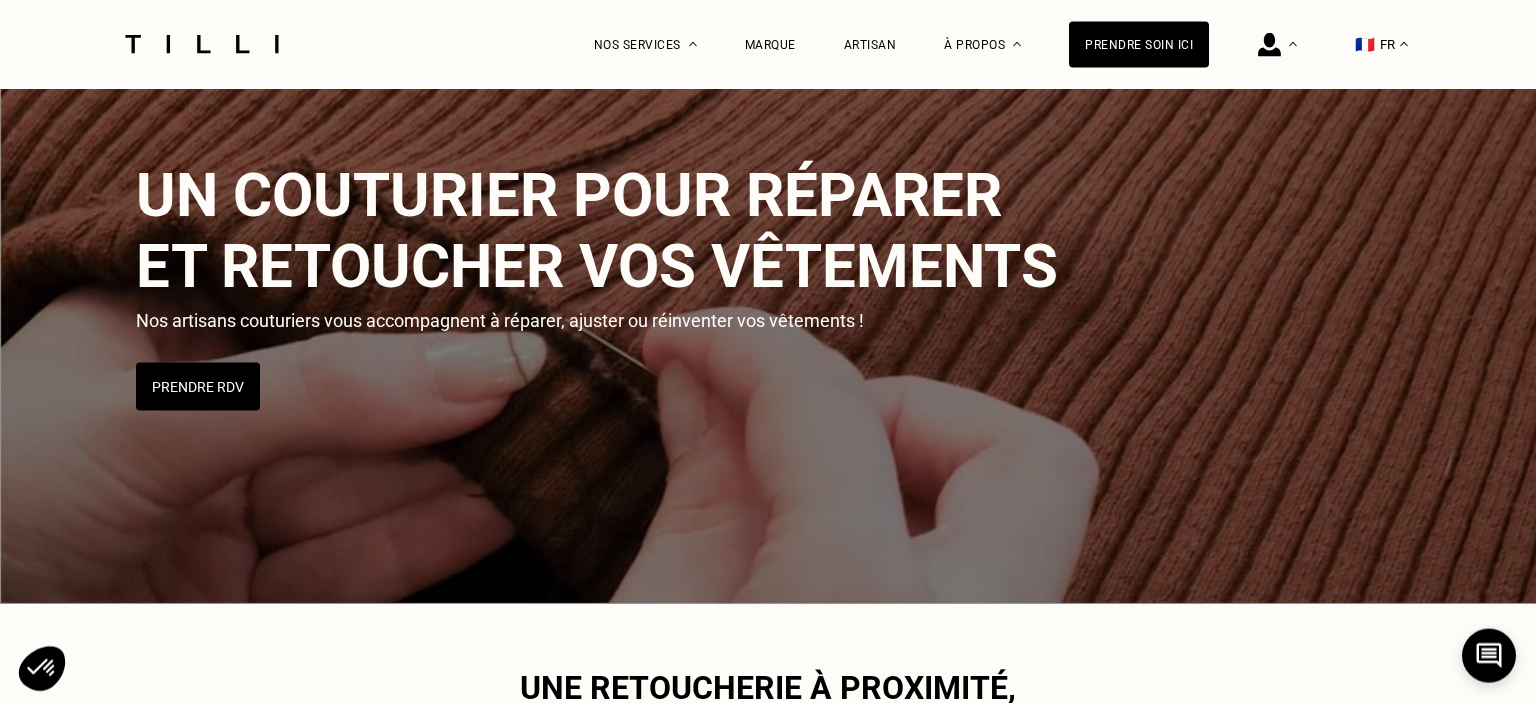 scroll, scrollTop: 105, scrollLeft: 0, axis: vertical 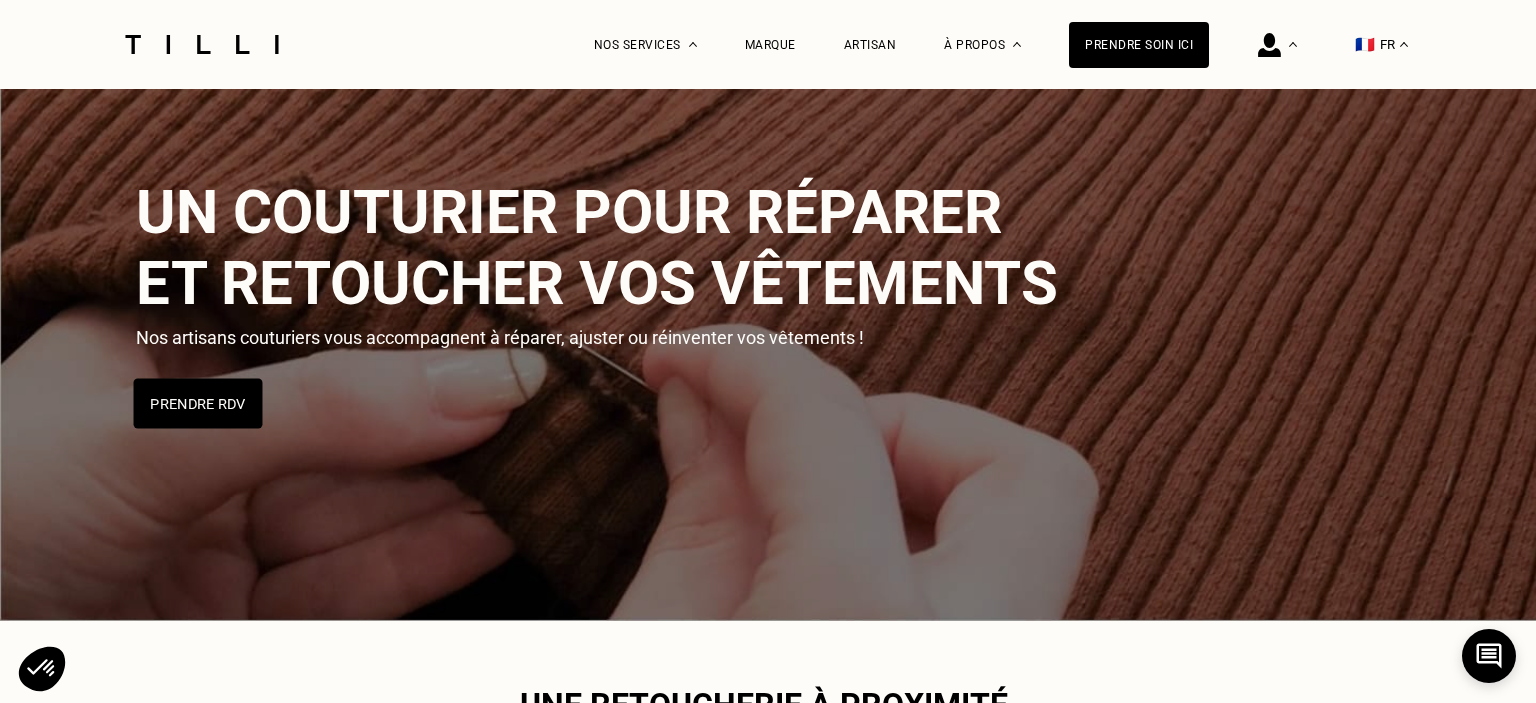 click on "Prendre RDV" at bounding box center [198, 404] 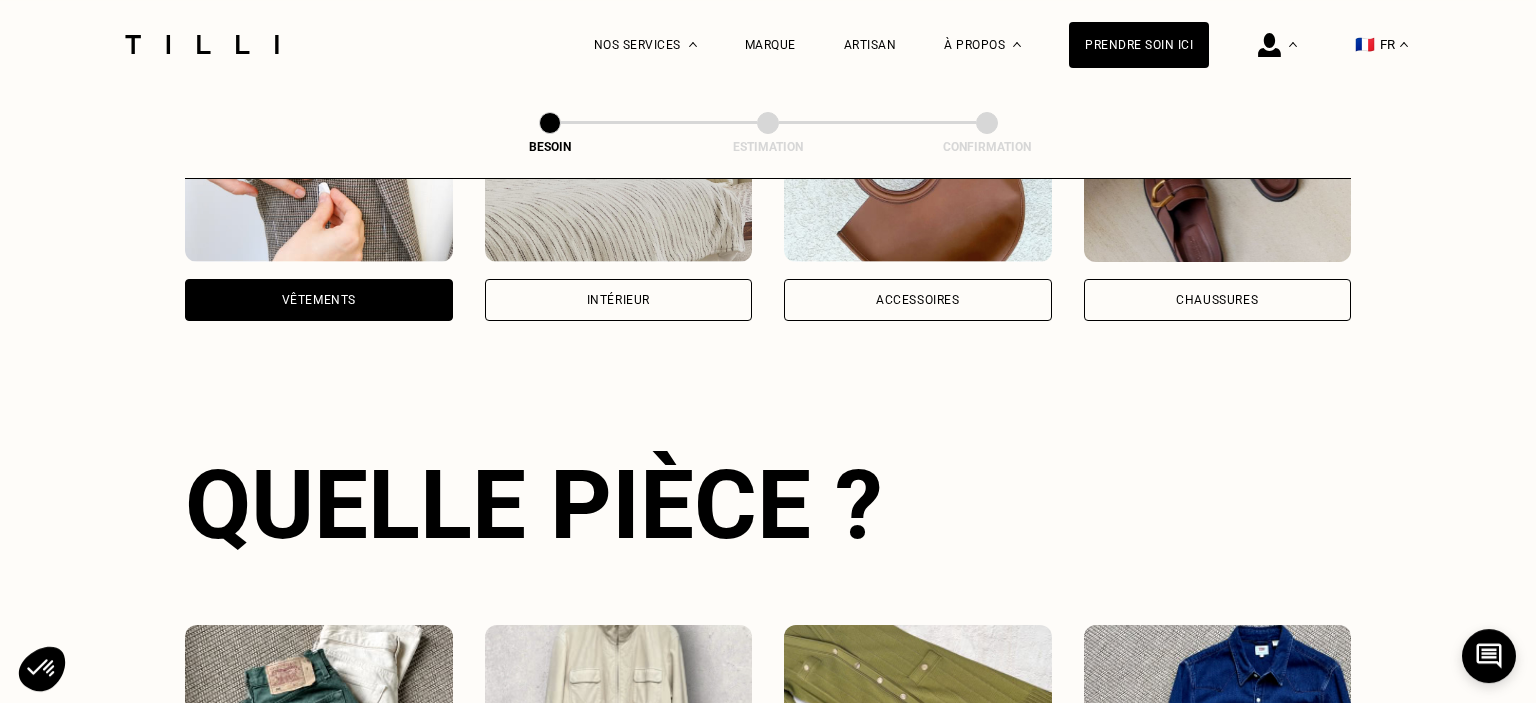 scroll, scrollTop: 468, scrollLeft: 0, axis: vertical 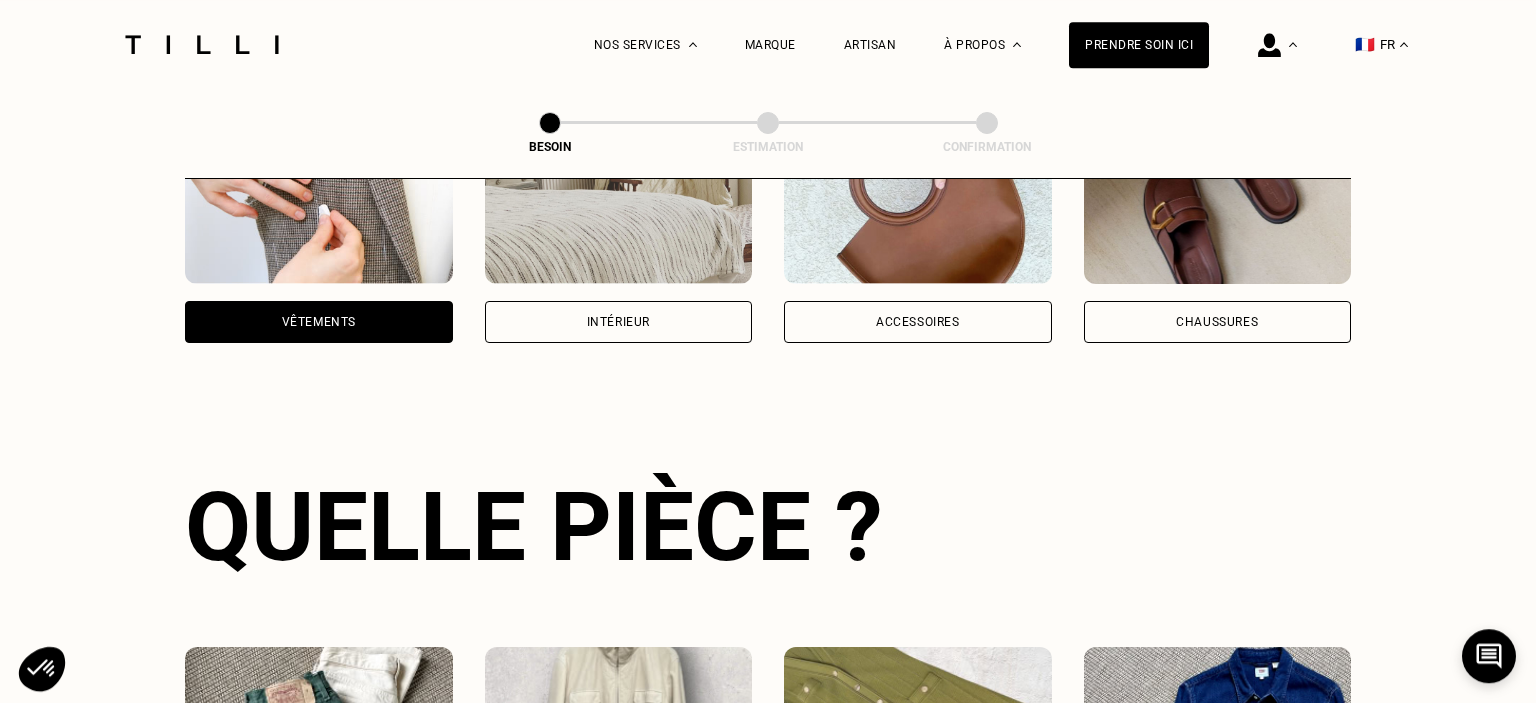 click on "Vêtements" at bounding box center (319, 322) 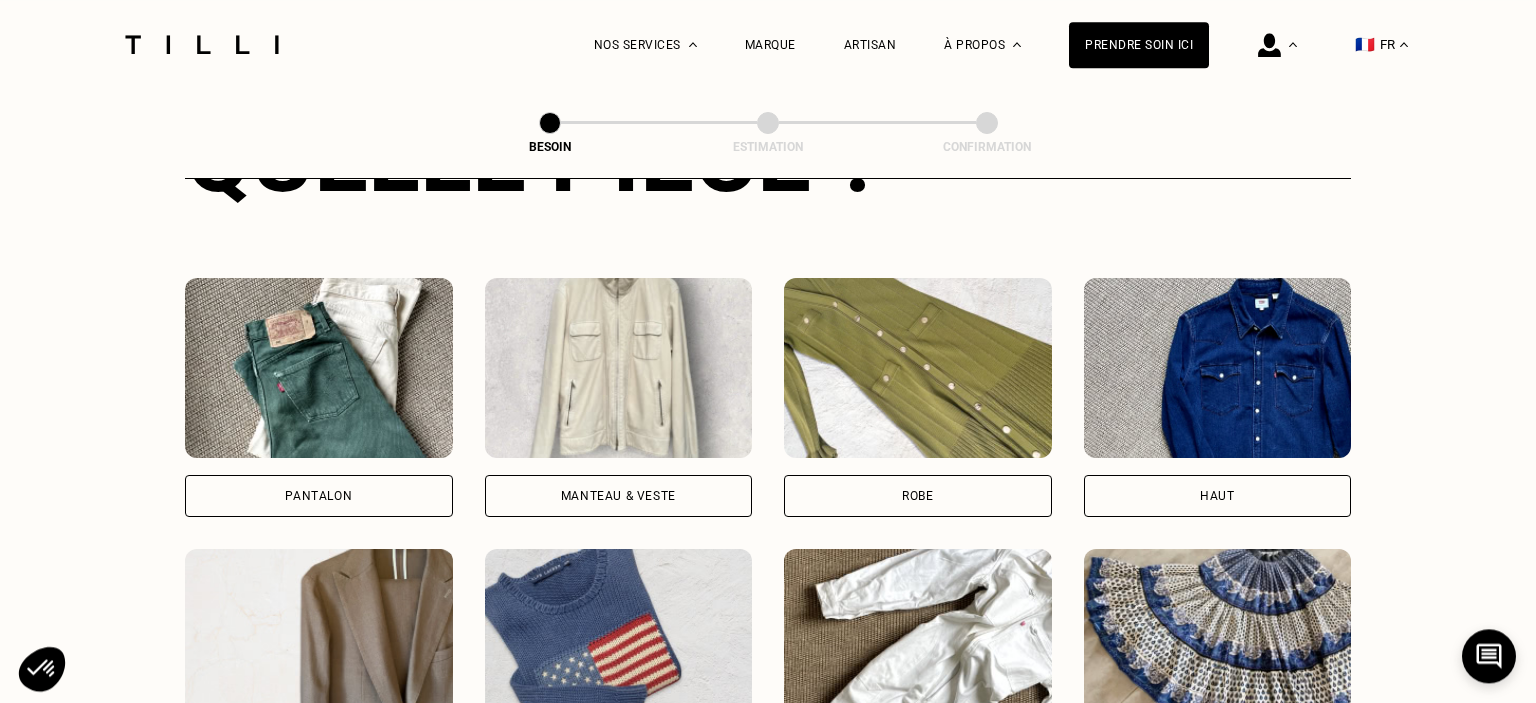 scroll, scrollTop: 919, scrollLeft: 0, axis: vertical 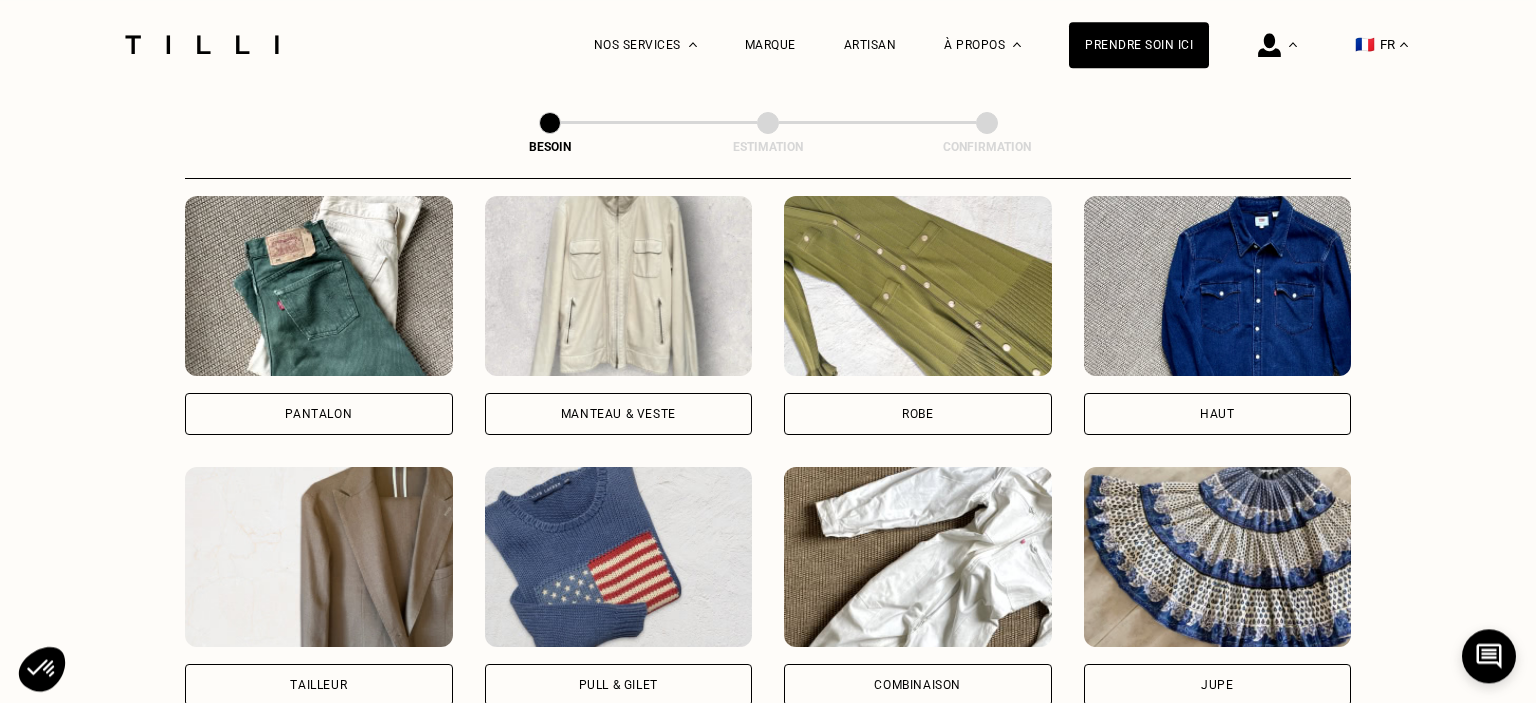 click on "Pantalon" at bounding box center [319, 414] 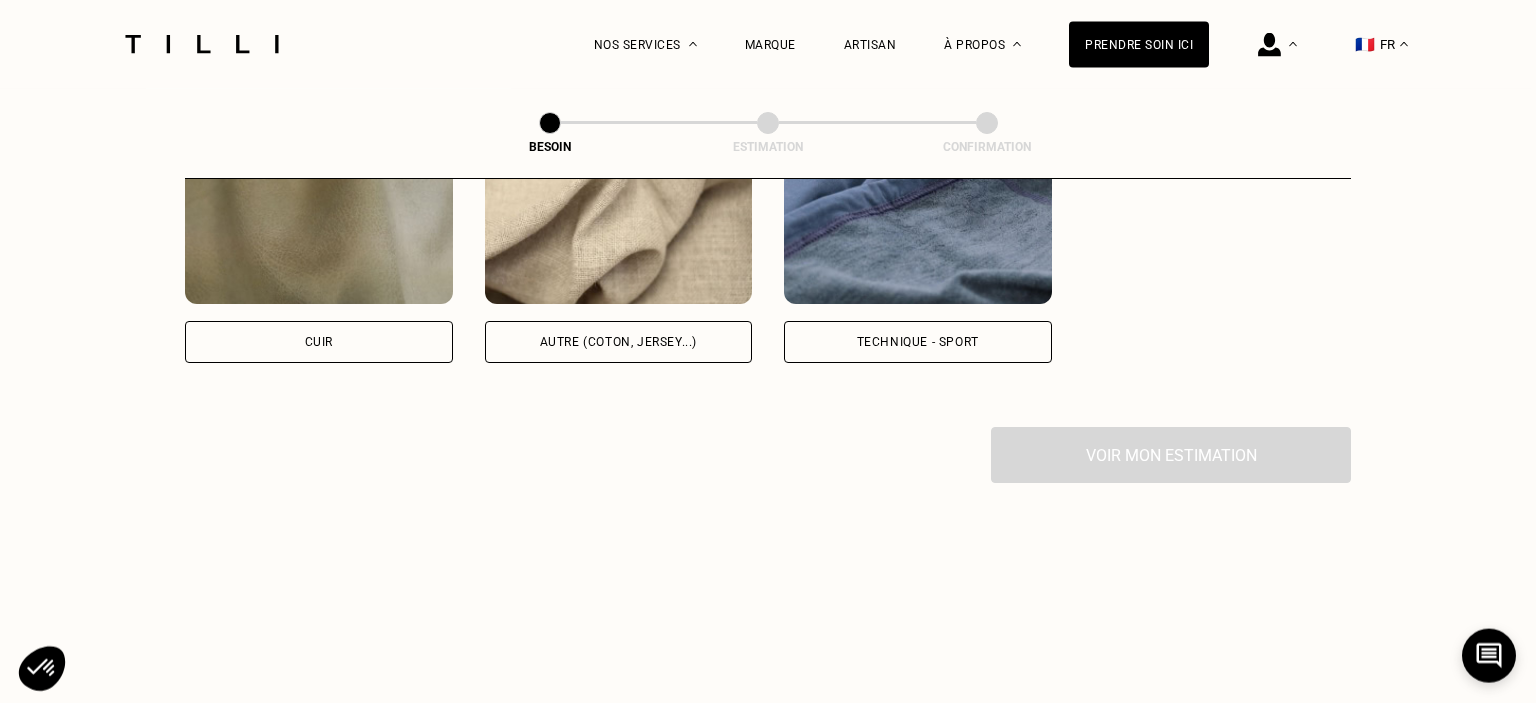 scroll, scrollTop: 2055, scrollLeft: 0, axis: vertical 